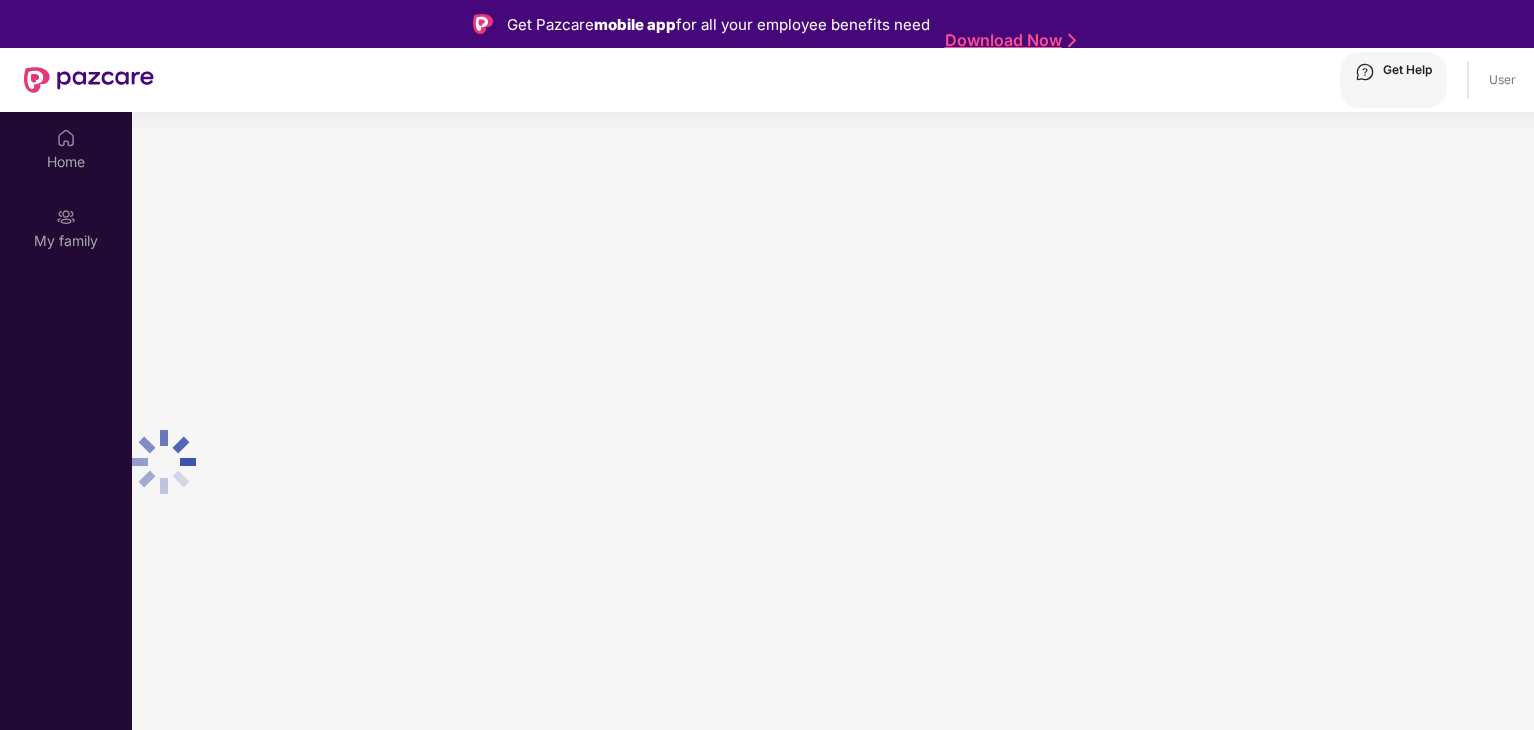 scroll, scrollTop: 0, scrollLeft: 0, axis: both 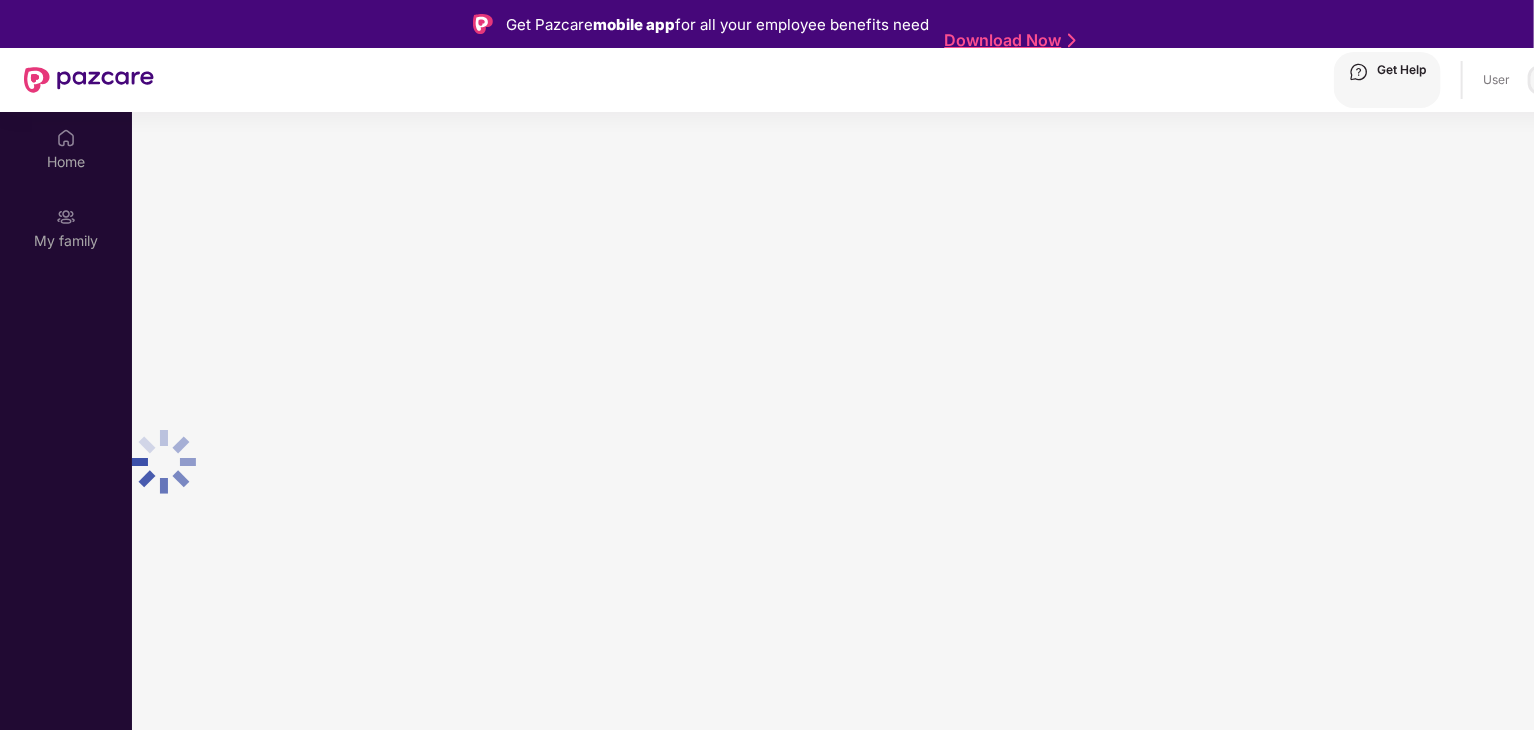 click at bounding box center [1543, 80] 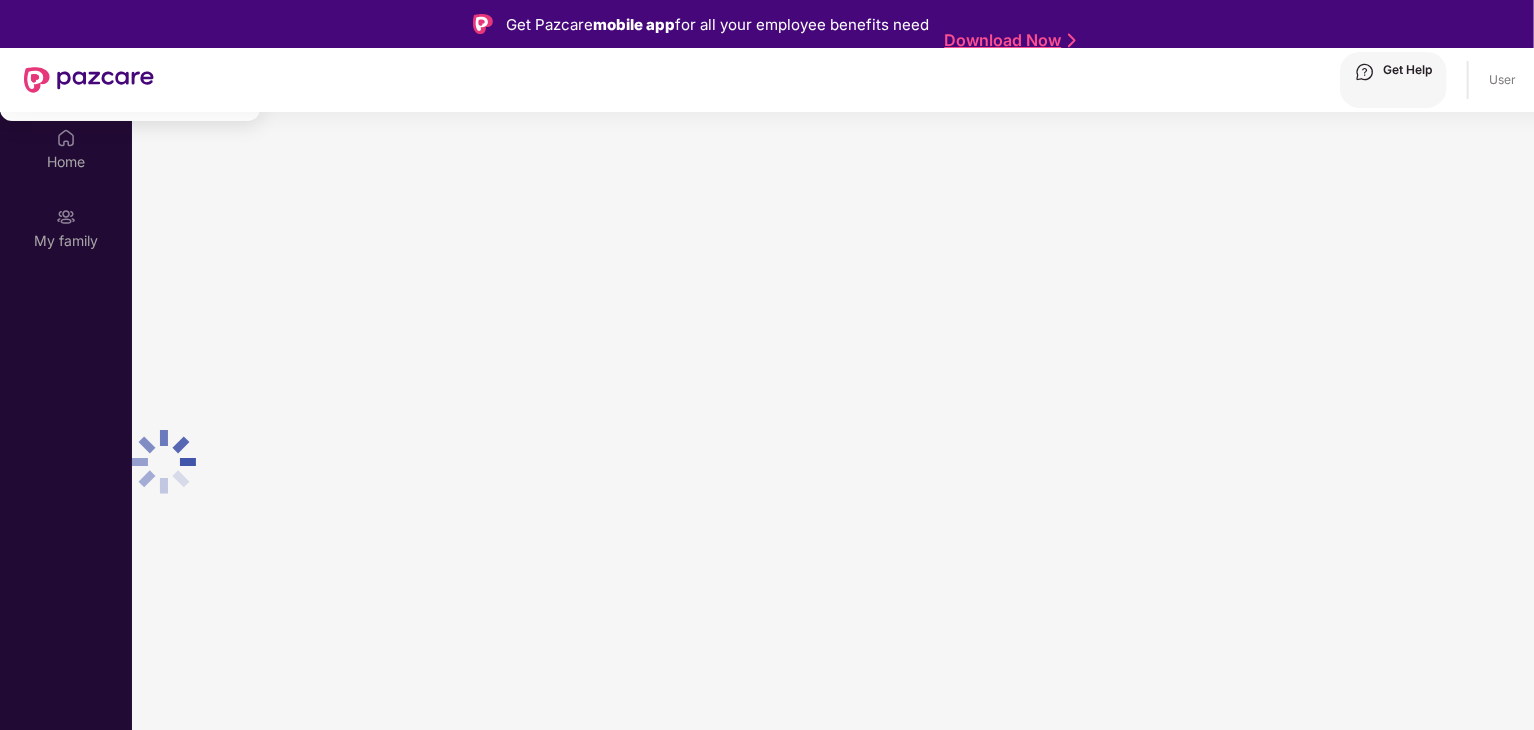 click on "User" at bounding box center [69, 85] 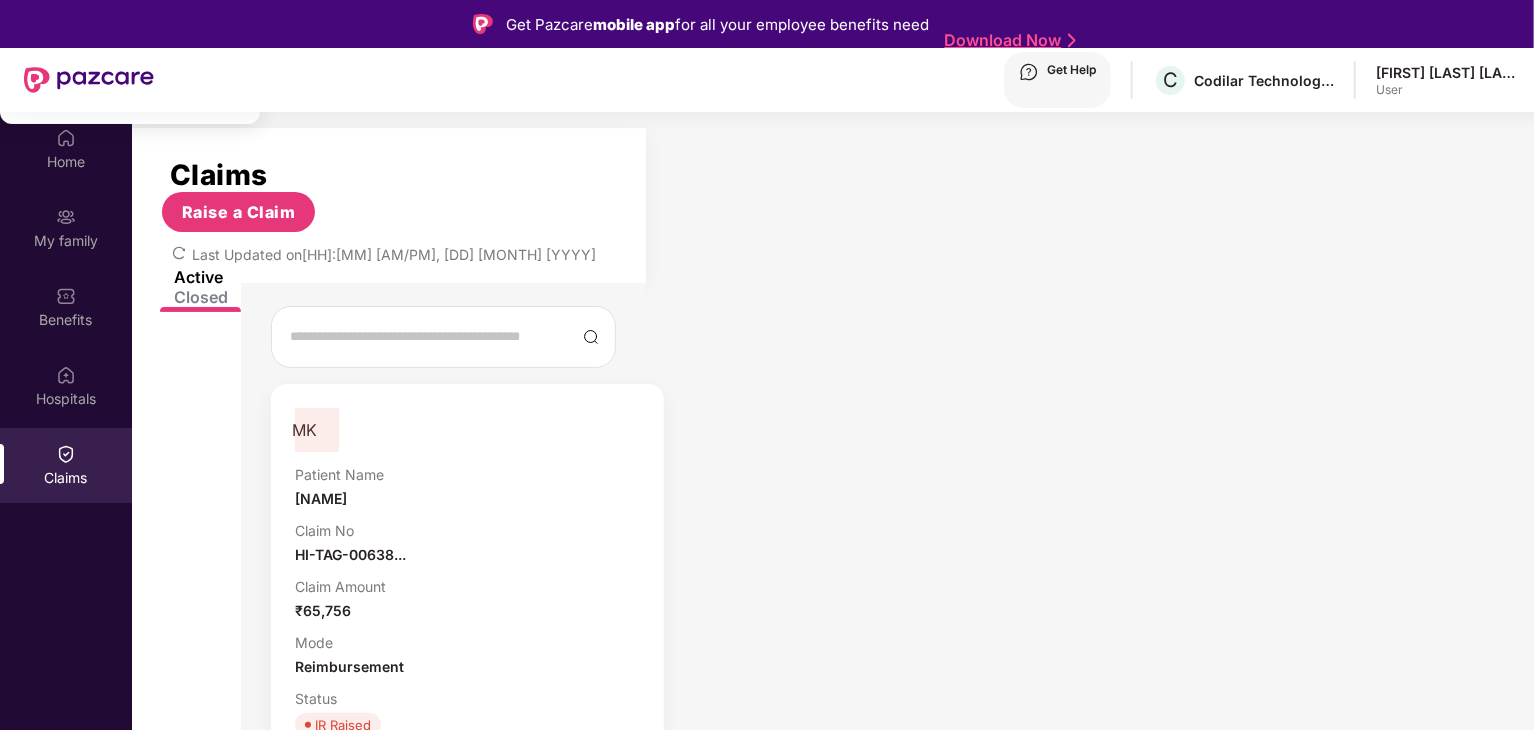 click on "MK Patient Name [NAME]...   Claim No HI-TAG-00638... Claim Amount ₹65,756 Mode Reimbursement Status IR Raised Ticket No 155432 View More   Claim document Query observed ! Required Obstetric Usg Report  Ticket No. - 155432" at bounding box center (467, 673) 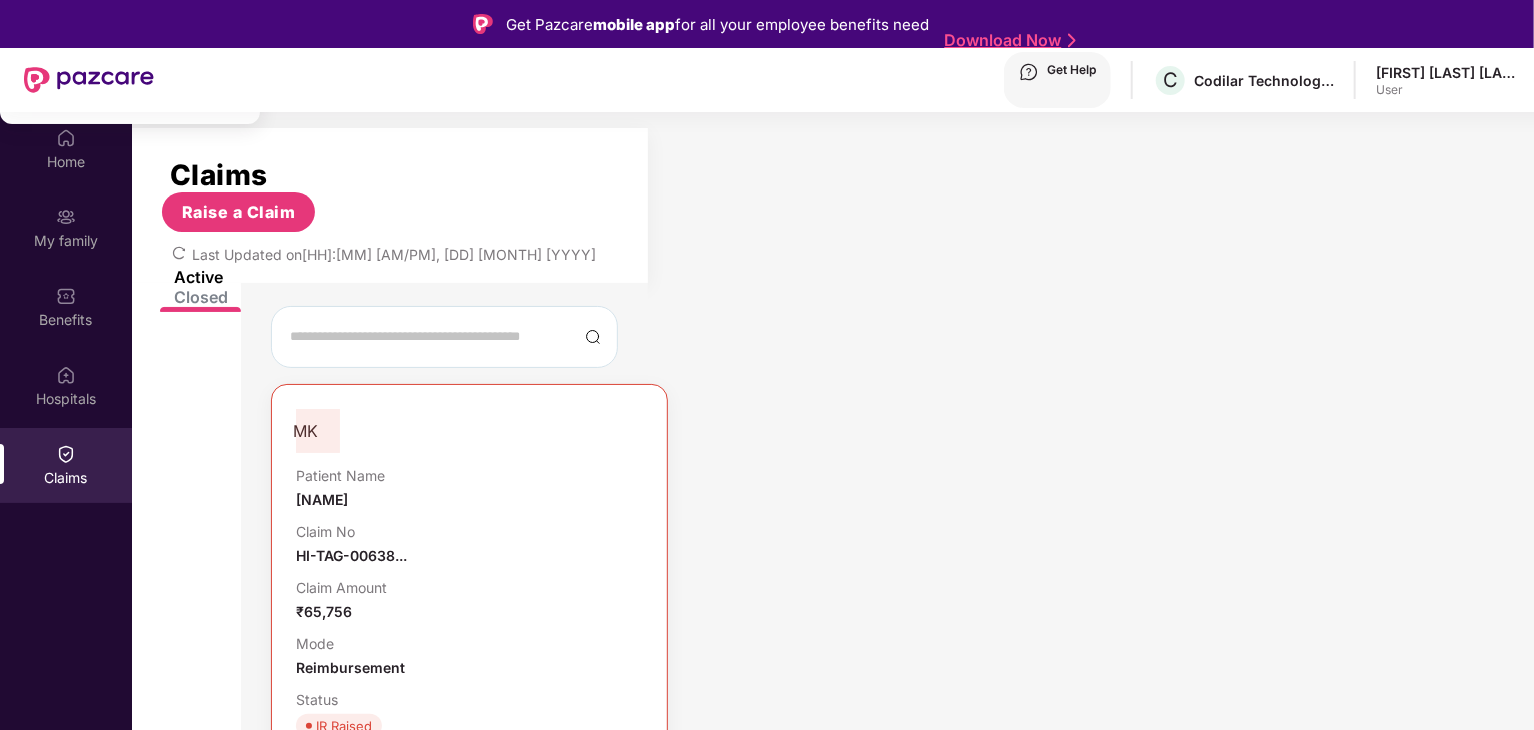 scroll, scrollTop: 200, scrollLeft: 0, axis: vertical 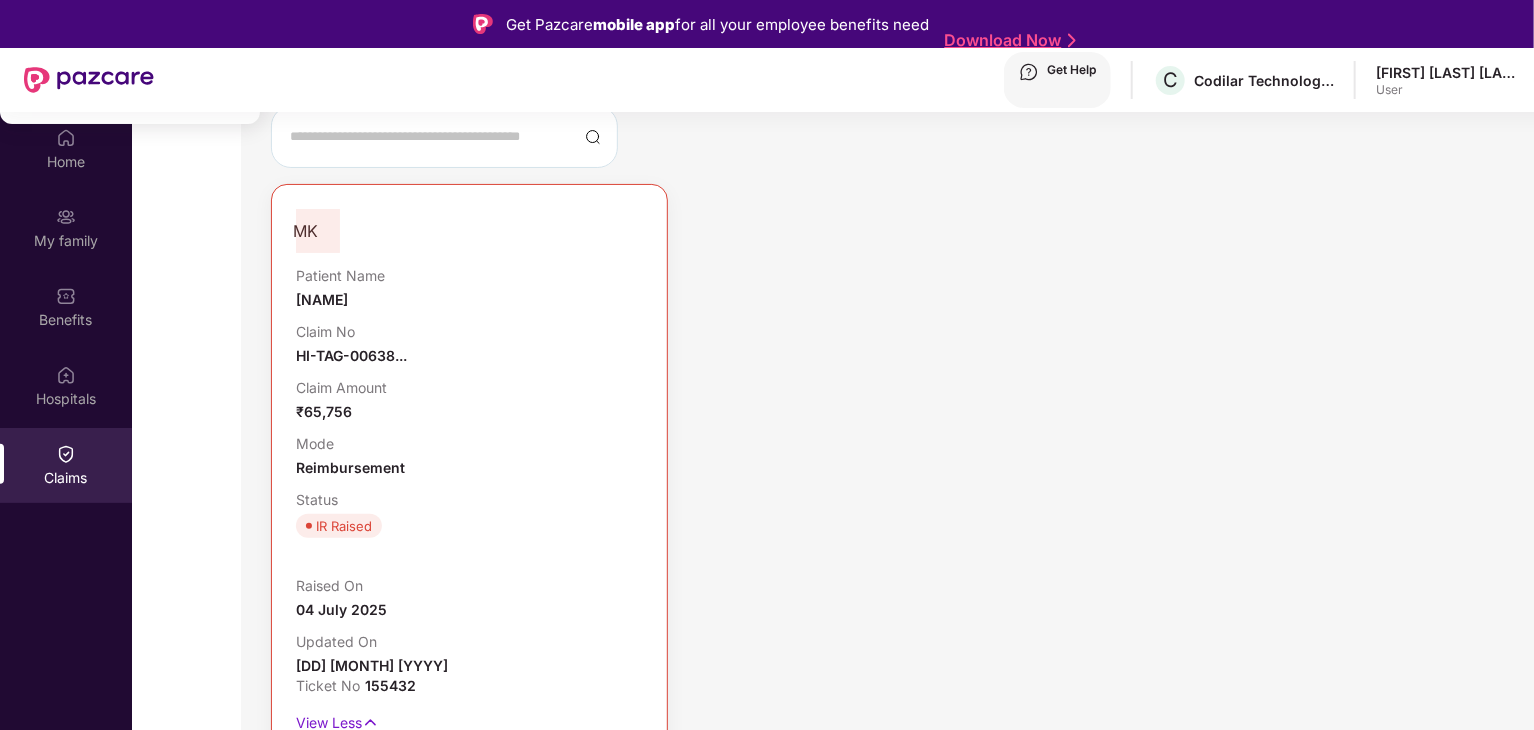 click on "Claim document Query observed !" at bounding box center [459, 774] 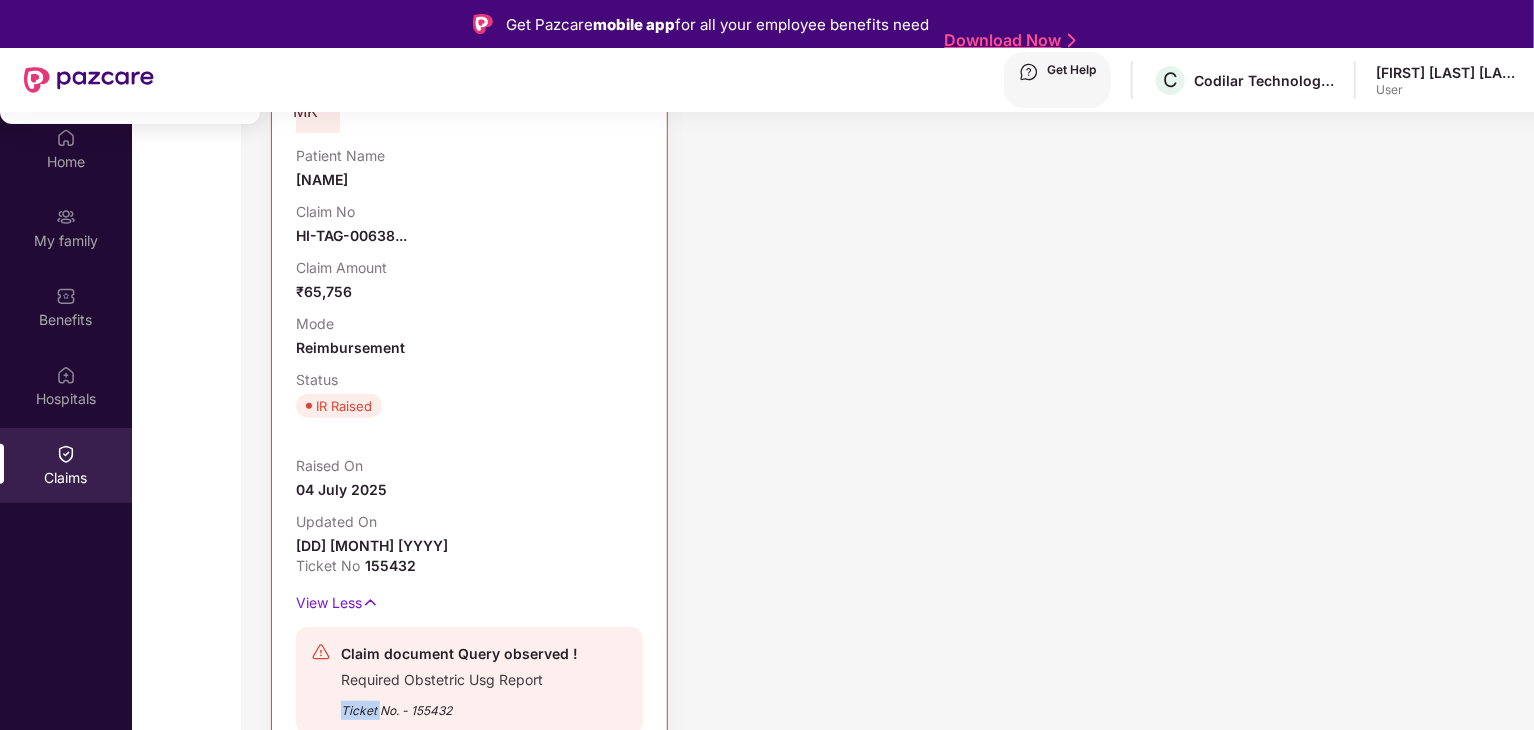scroll, scrollTop: 458, scrollLeft: 0, axis: vertical 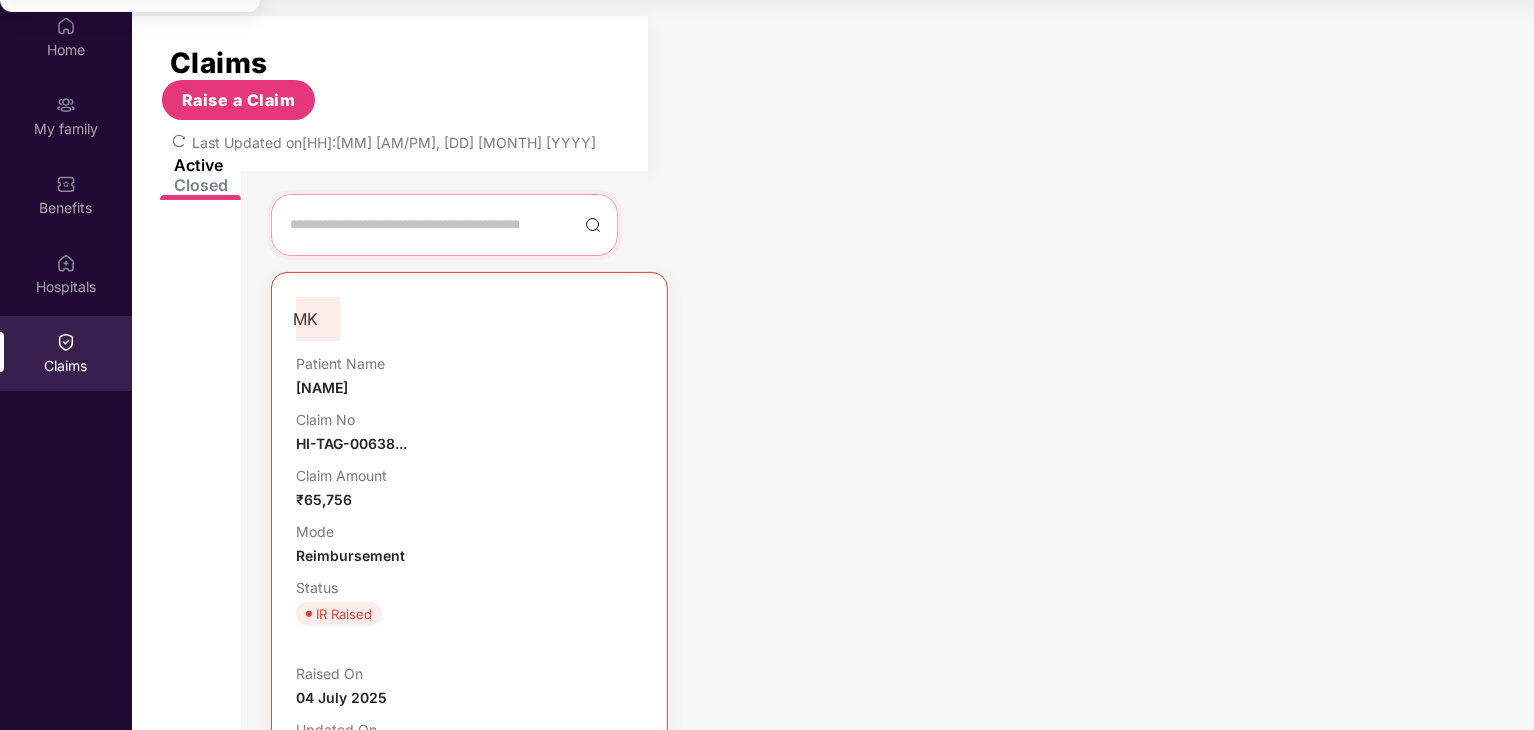 click at bounding box center [432, 225] 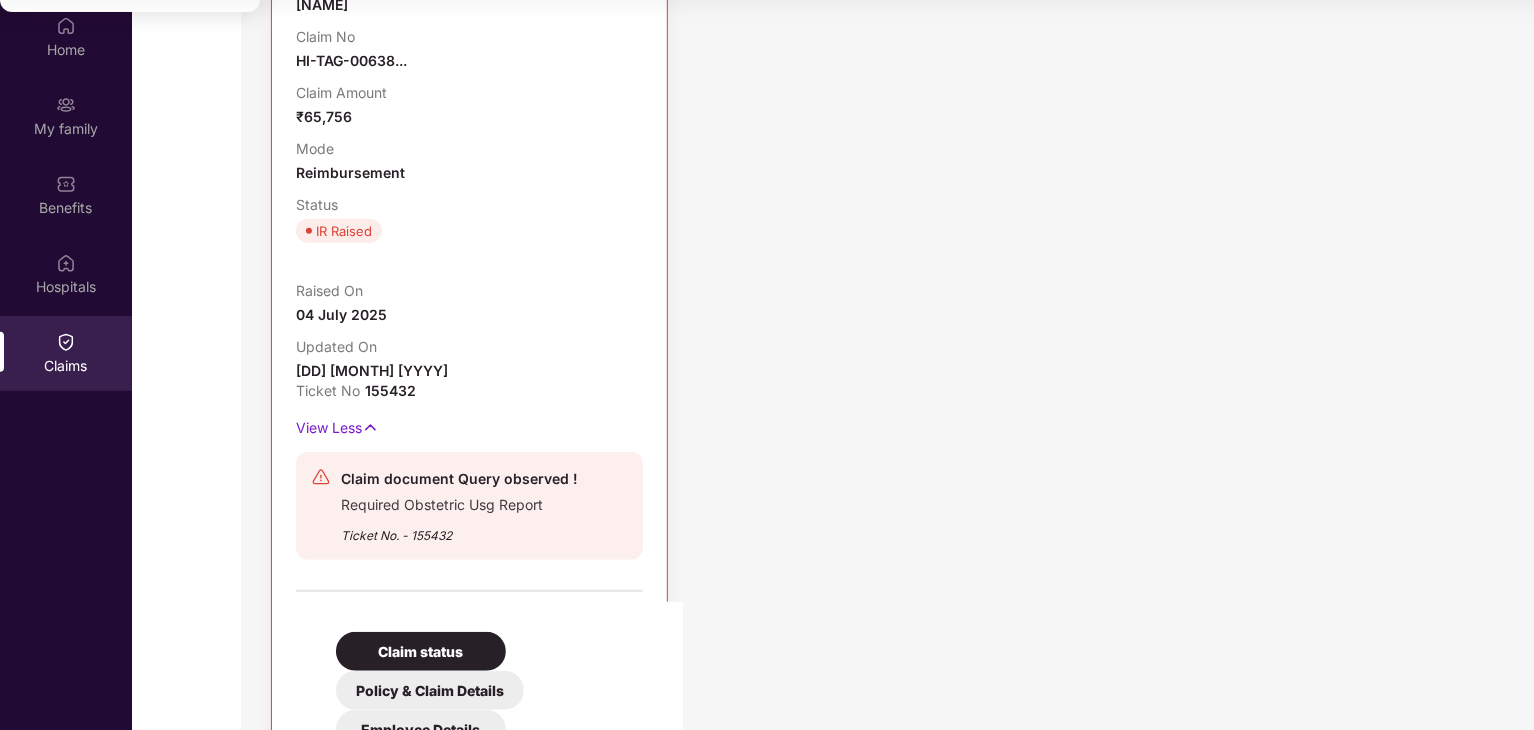 scroll, scrollTop: 458, scrollLeft: 0, axis: vertical 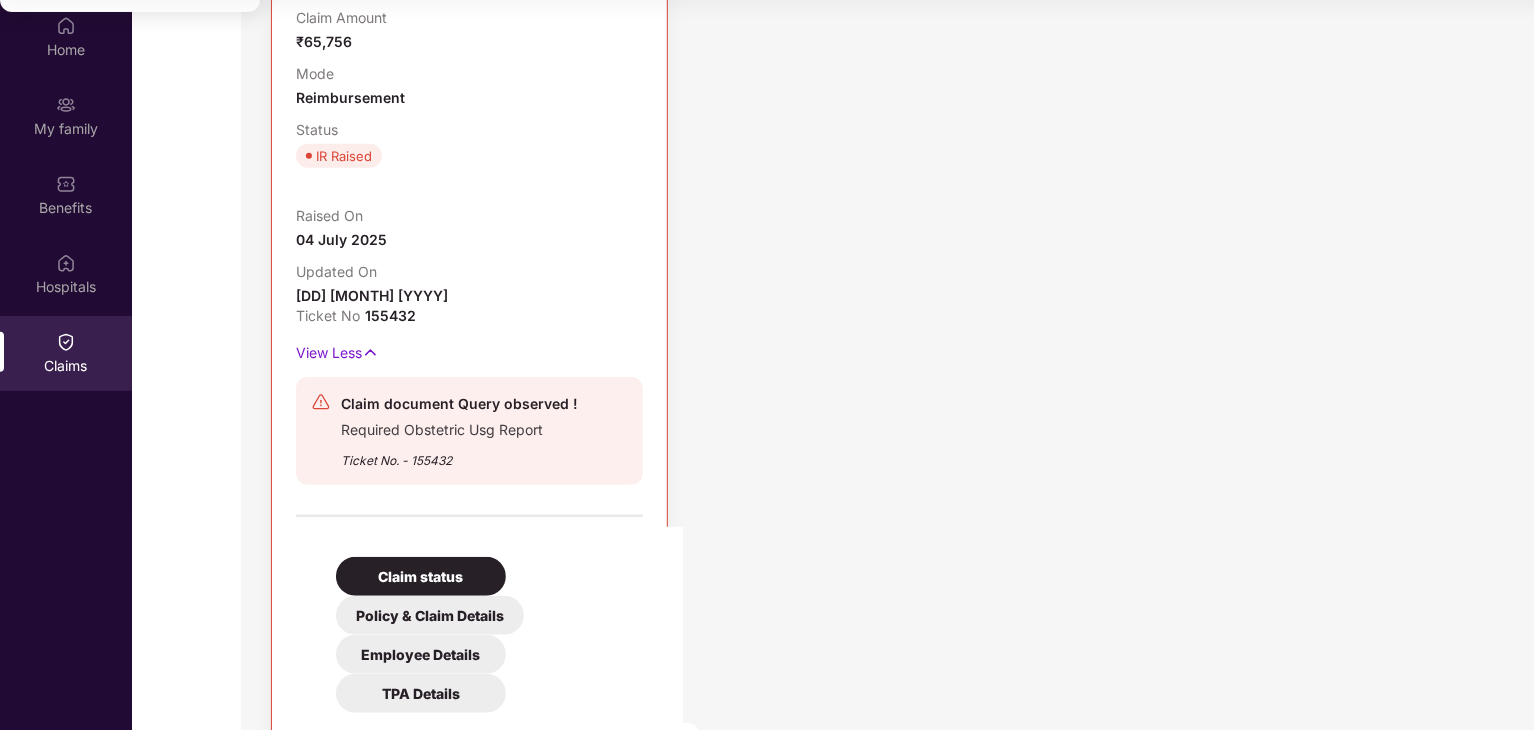 click at bounding box center (408, 1315) 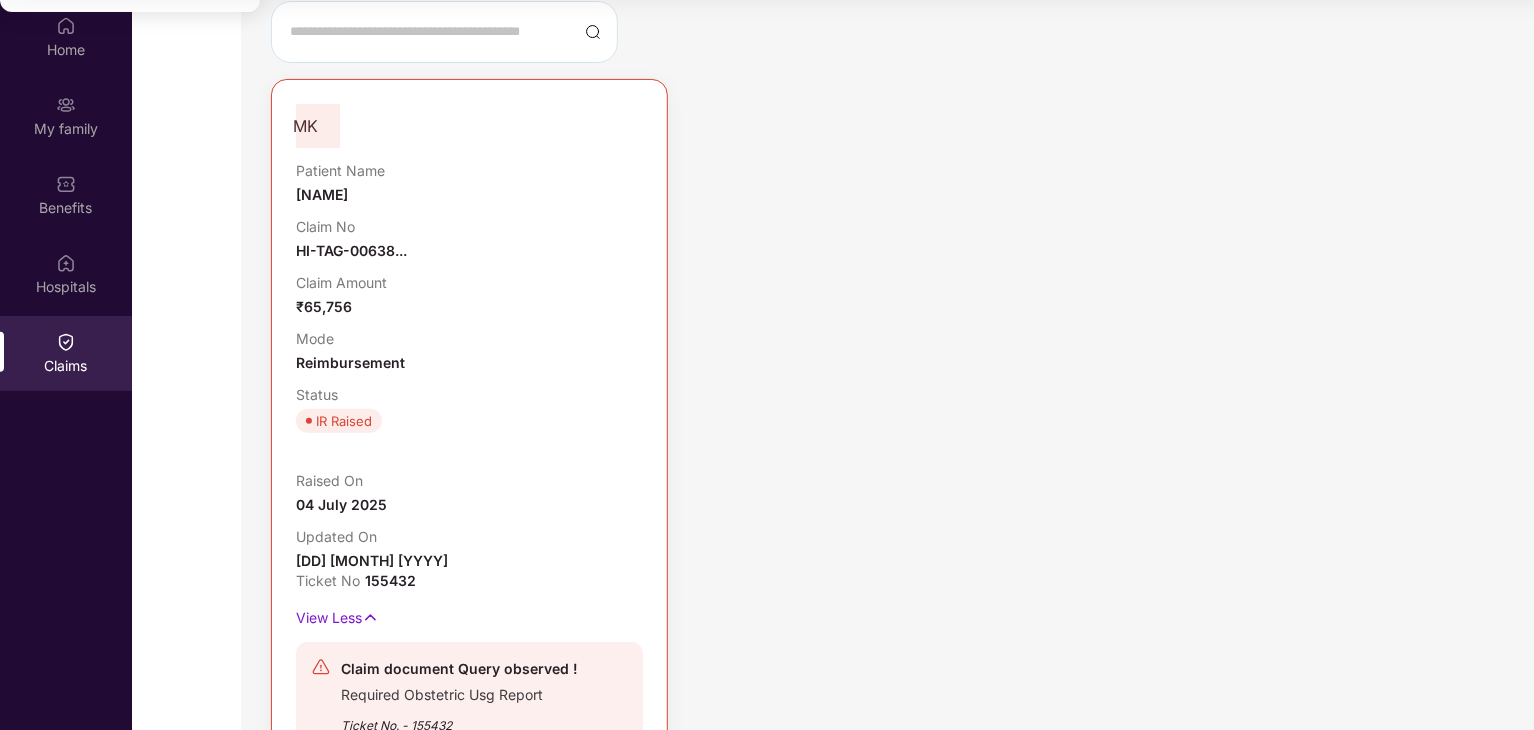 scroll, scrollTop: 158, scrollLeft: 0, axis: vertical 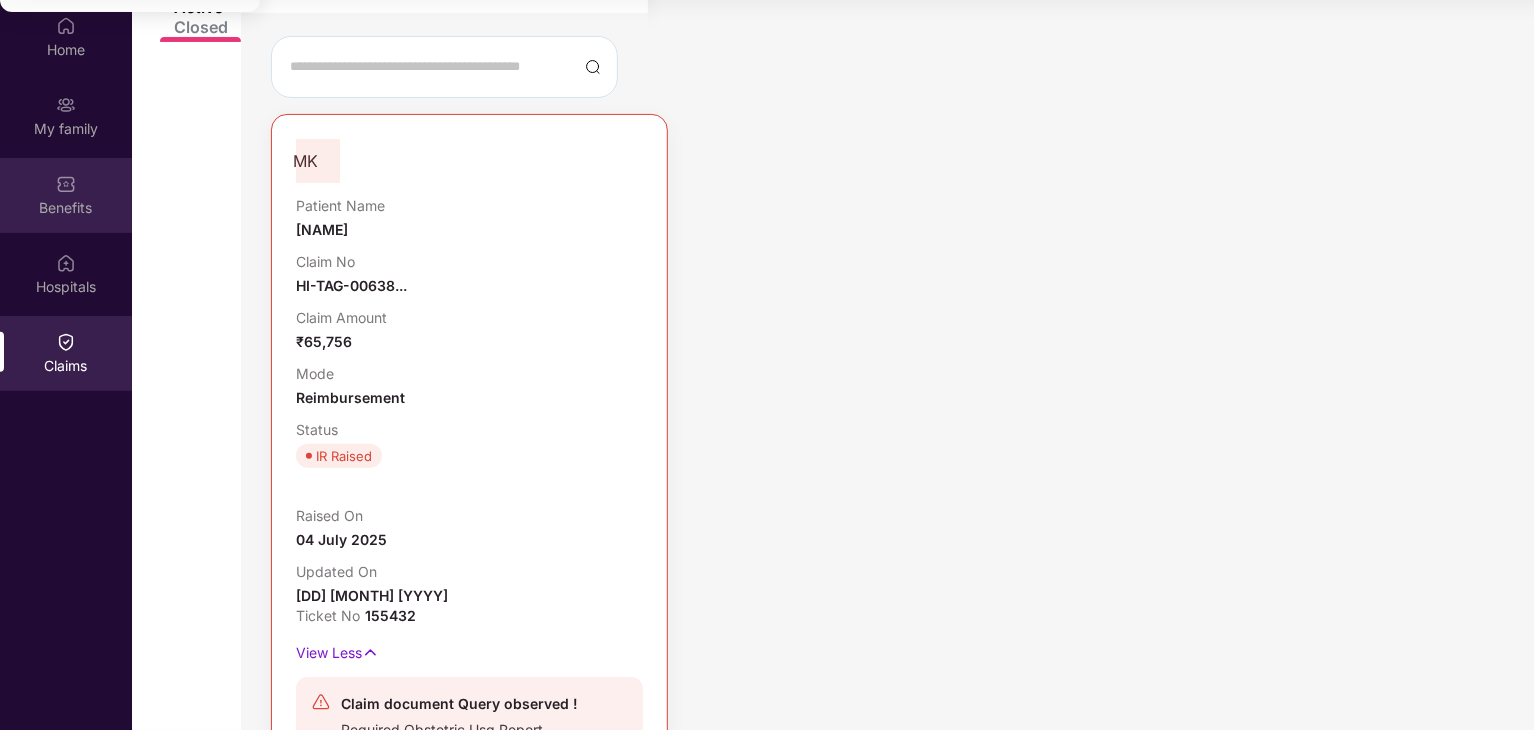 click at bounding box center (66, 26) 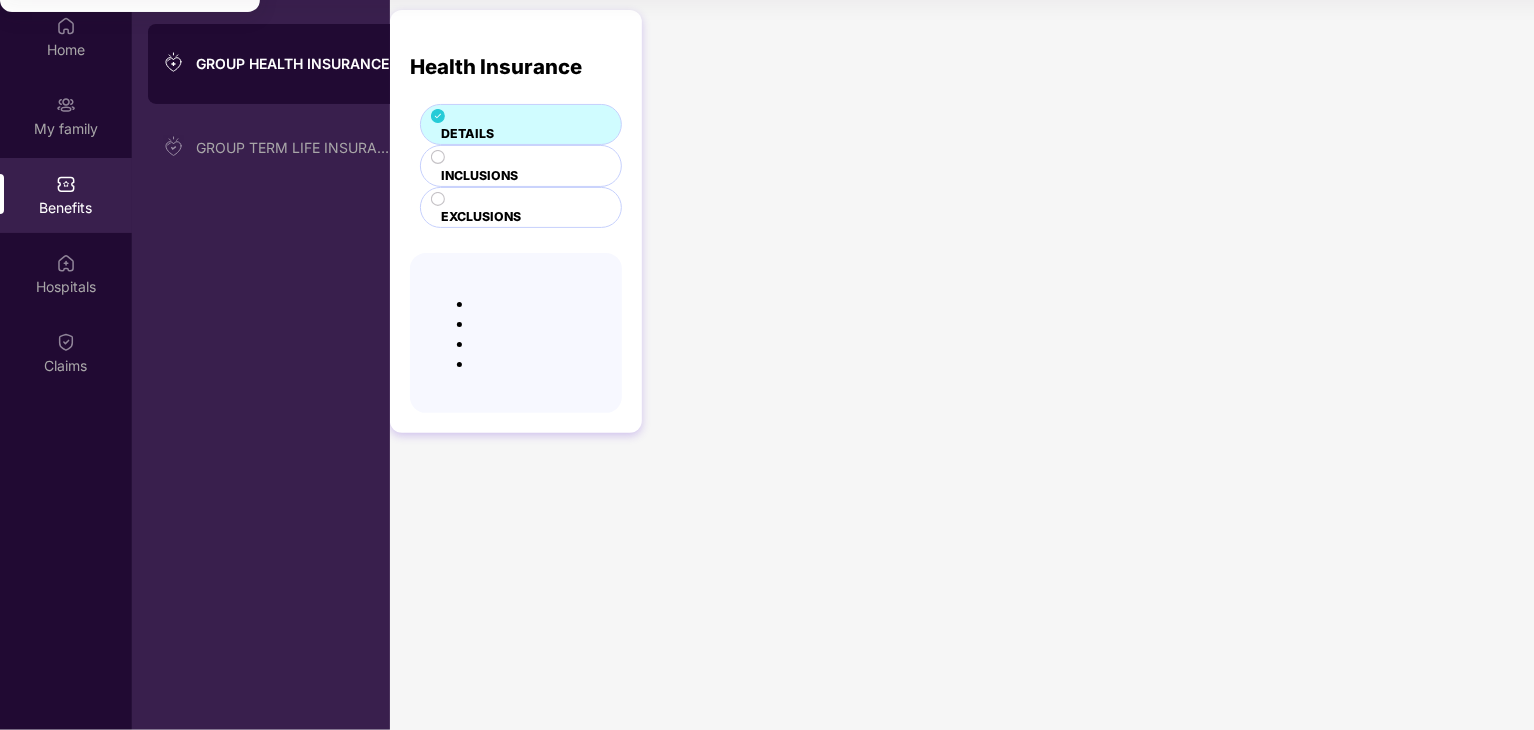 scroll, scrollTop: 0, scrollLeft: 0, axis: both 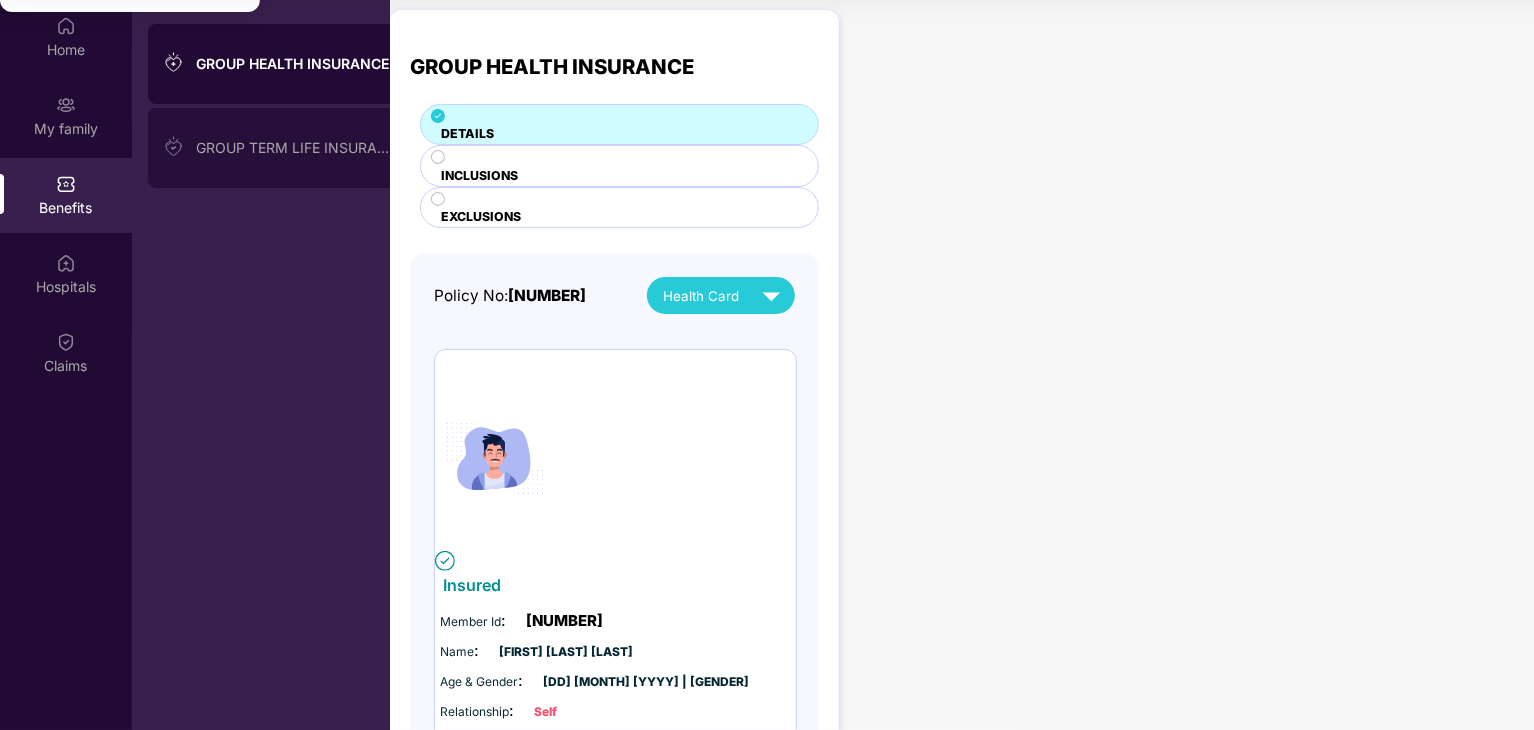 click on "GROUP TERM LIFE INSURANCE" at bounding box center (293, 148) 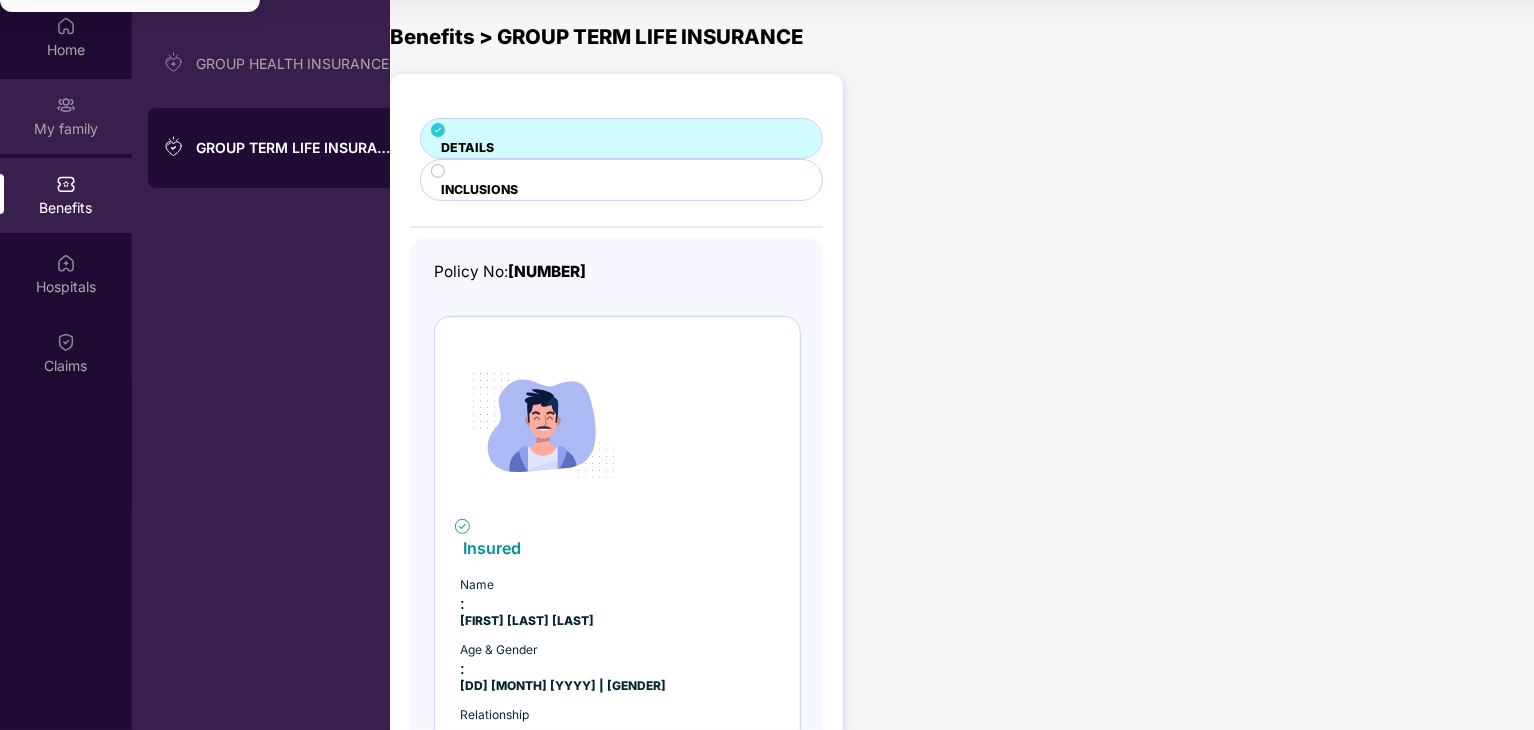 click at bounding box center (66, 26) 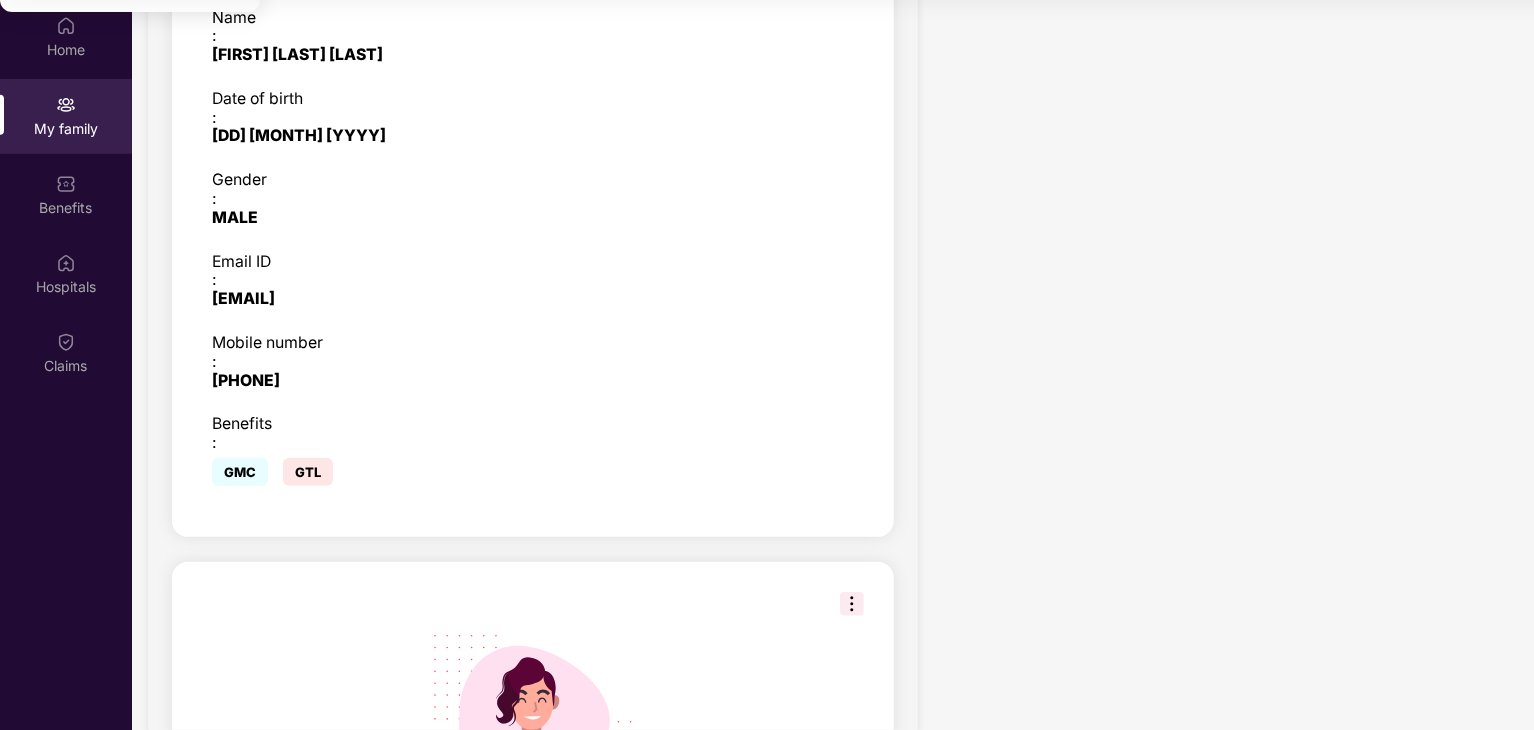 scroll, scrollTop: 594, scrollLeft: 0, axis: vertical 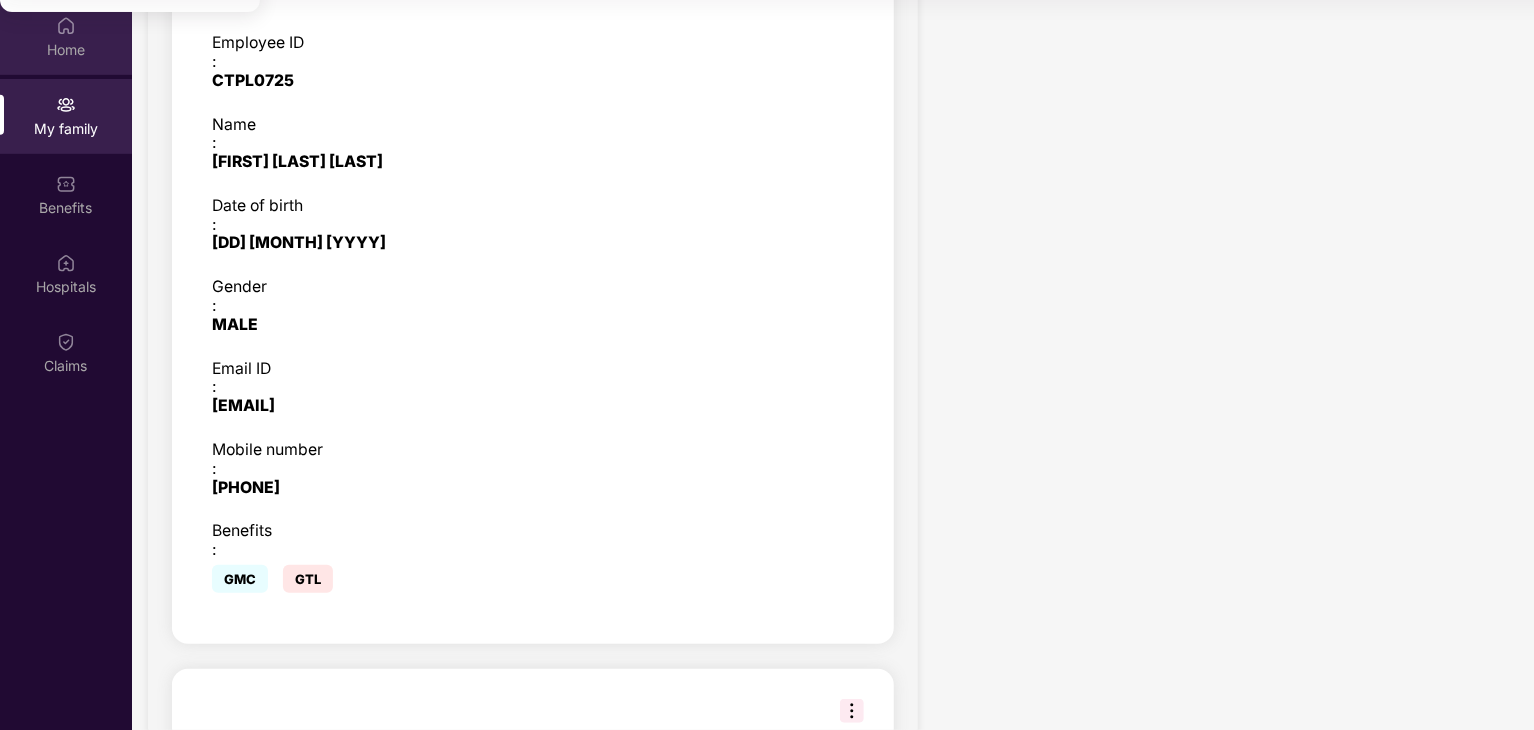 click on "Home" at bounding box center (66, 37) 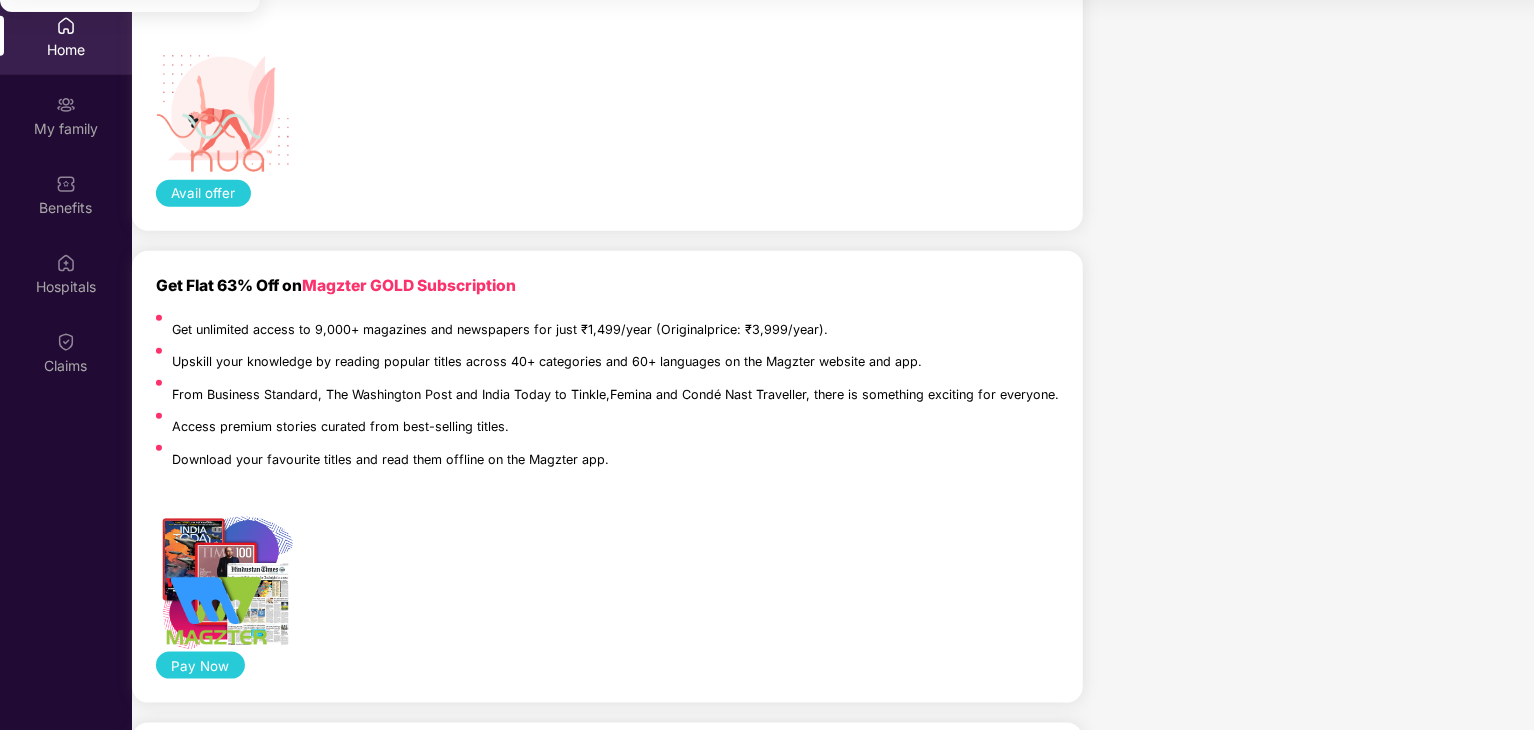 scroll, scrollTop: 4757, scrollLeft: 0, axis: vertical 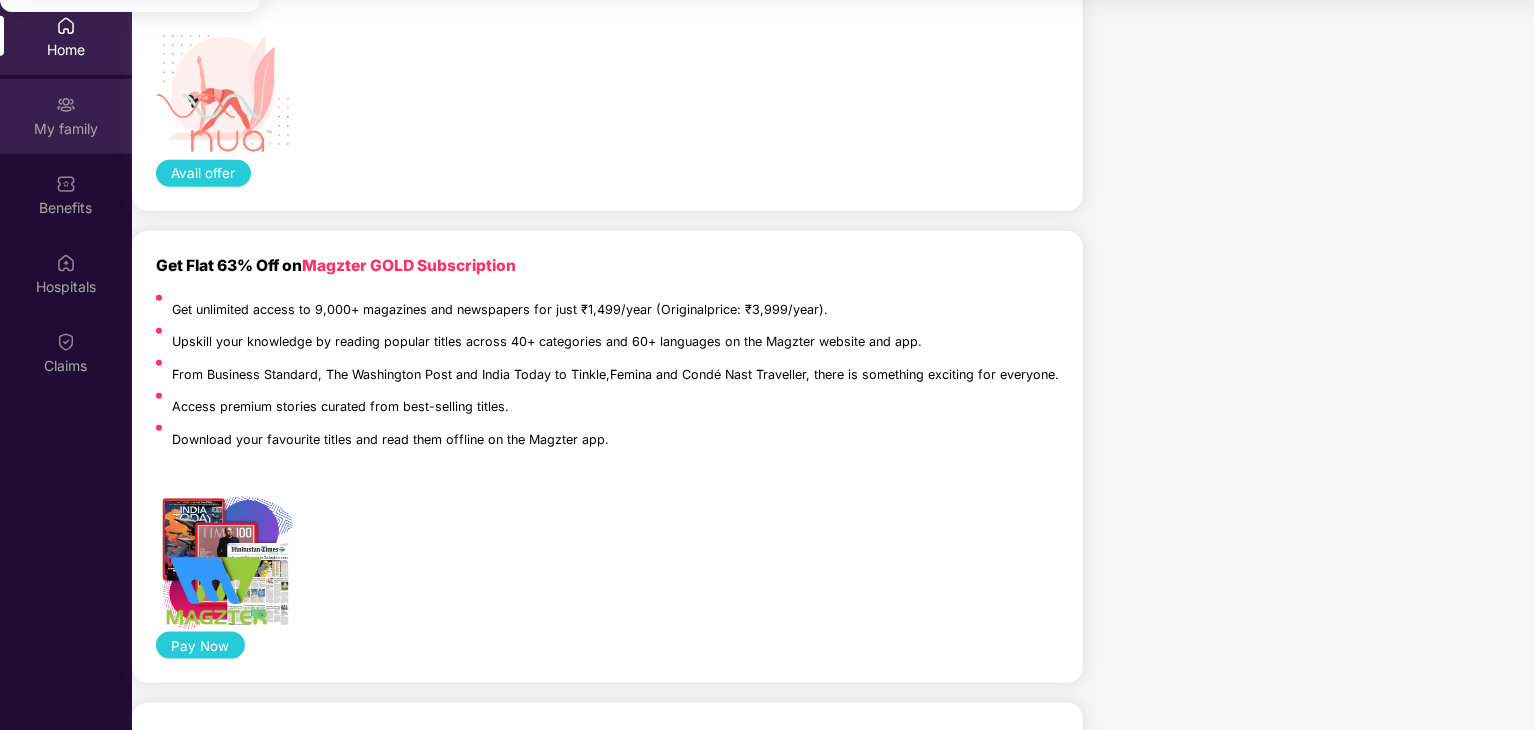 click on "My family" at bounding box center [66, 116] 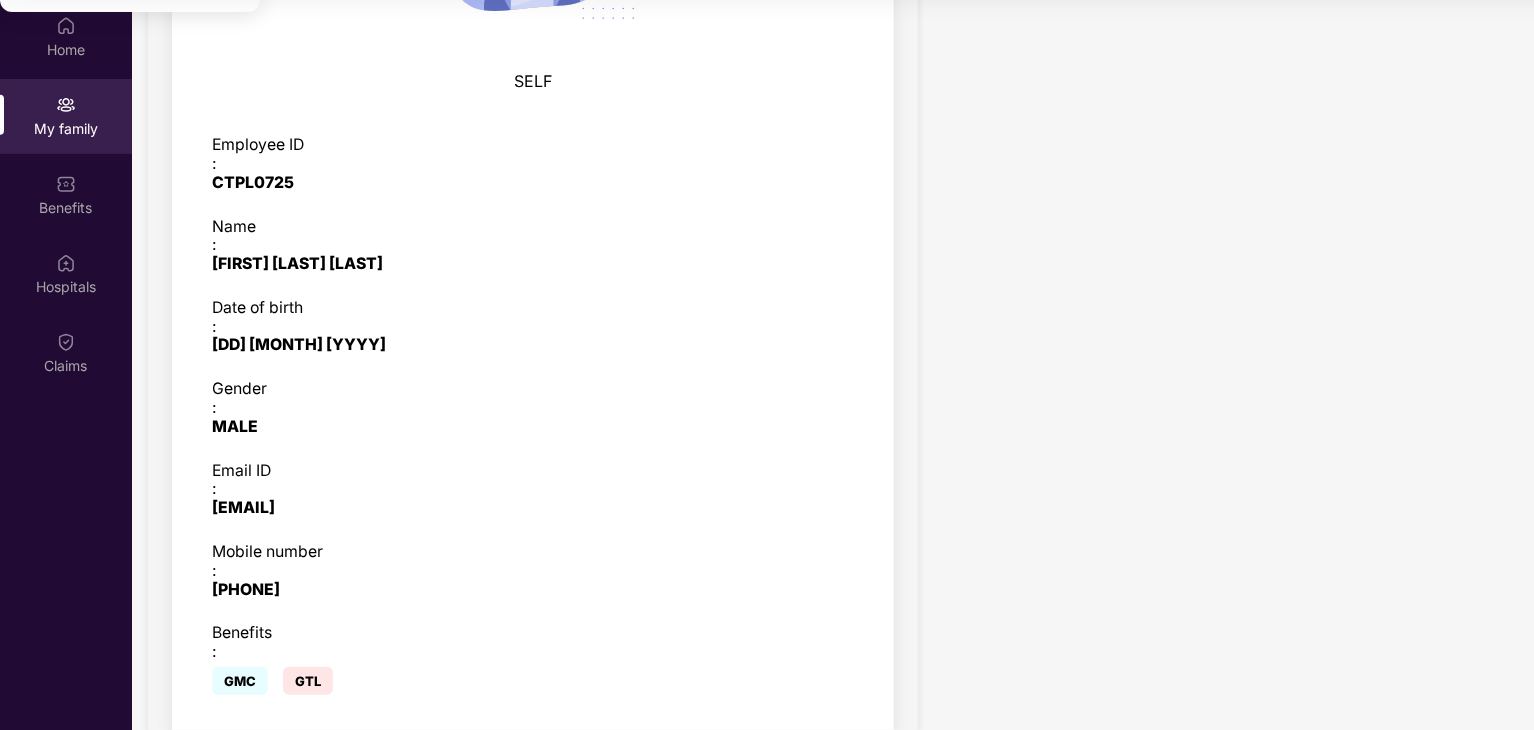 scroll, scrollTop: 600, scrollLeft: 0, axis: vertical 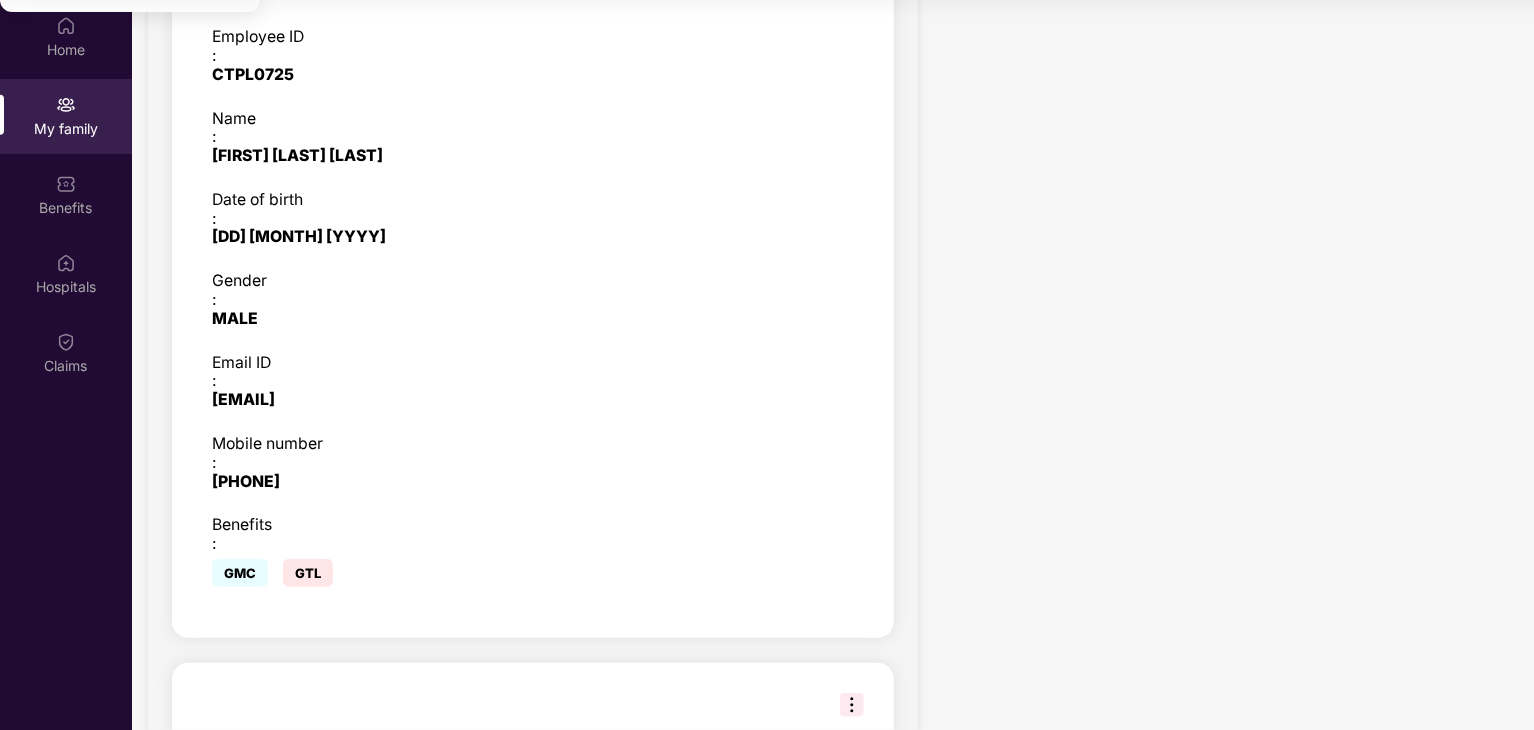 click at bounding box center (852, 705) 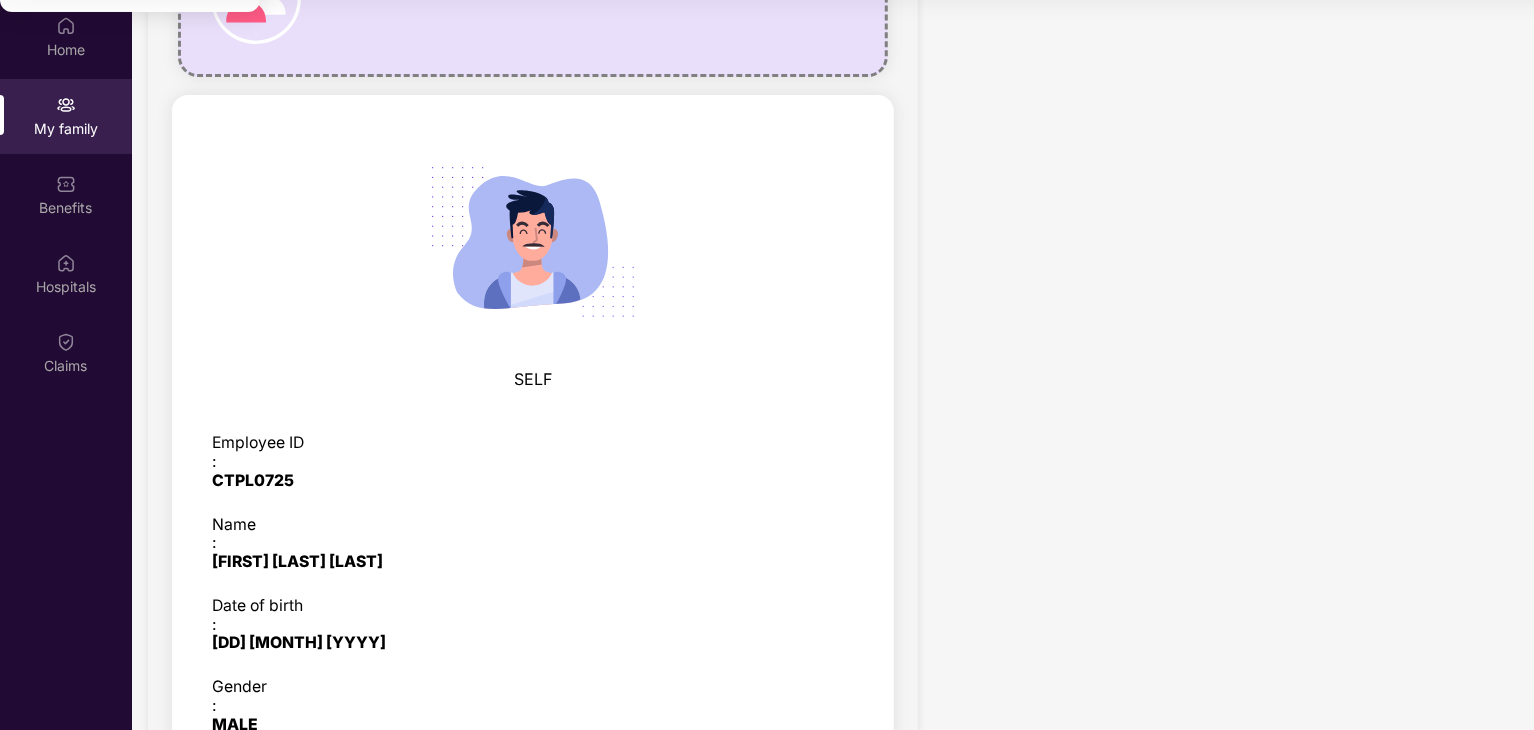 scroll, scrollTop: 0, scrollLeft: 0, axis: both 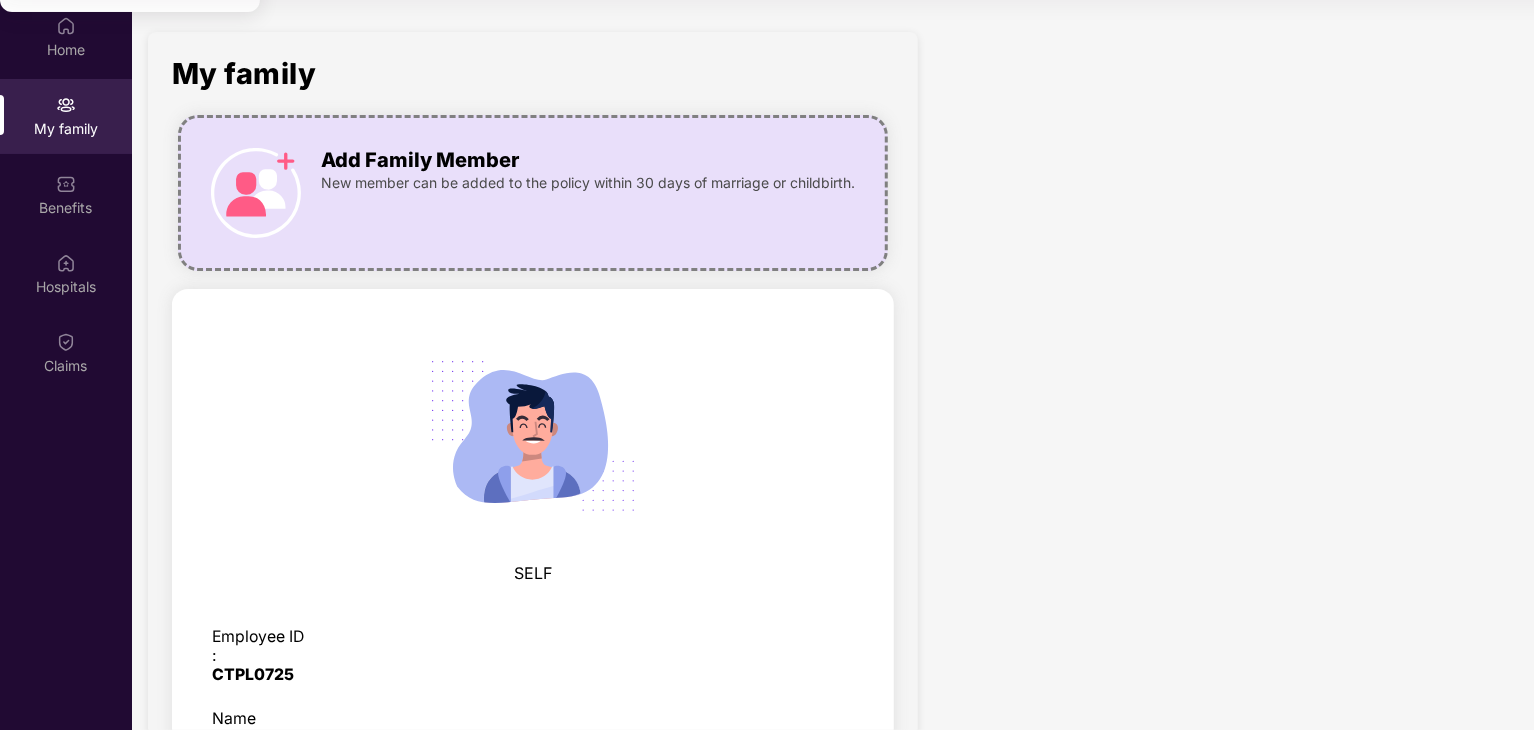 click at bounding box center (256, 193) 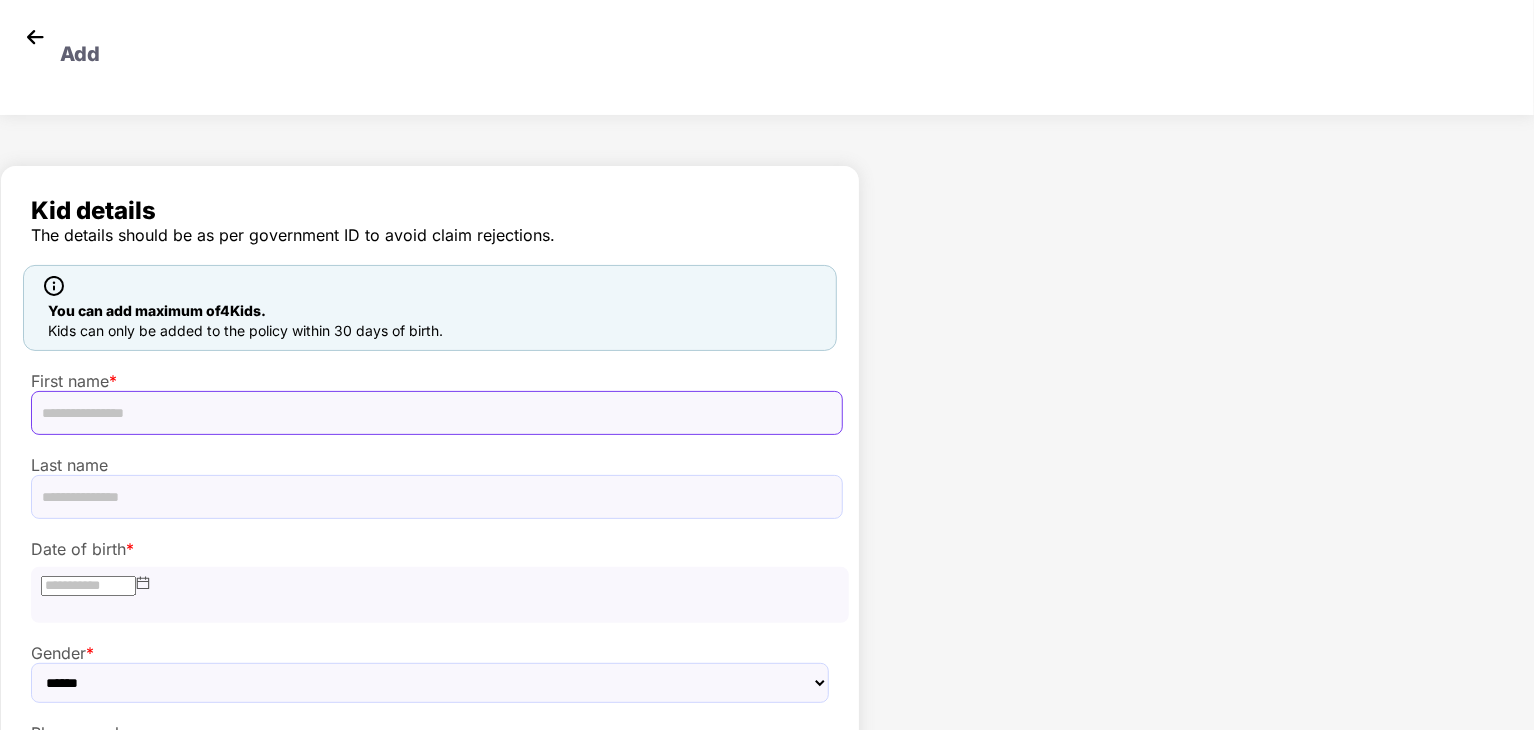 click at bounding box center (437, 413) 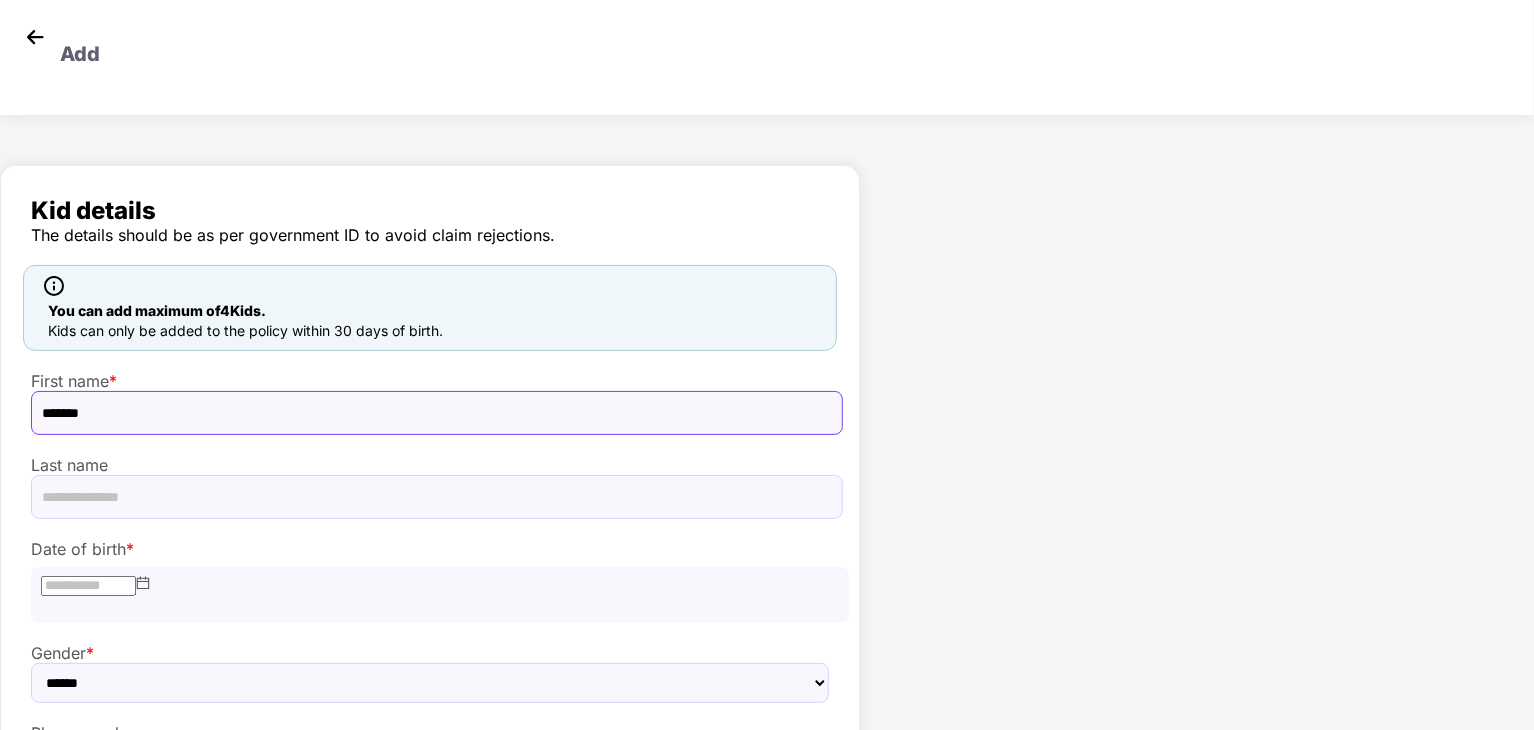 type on "*******" 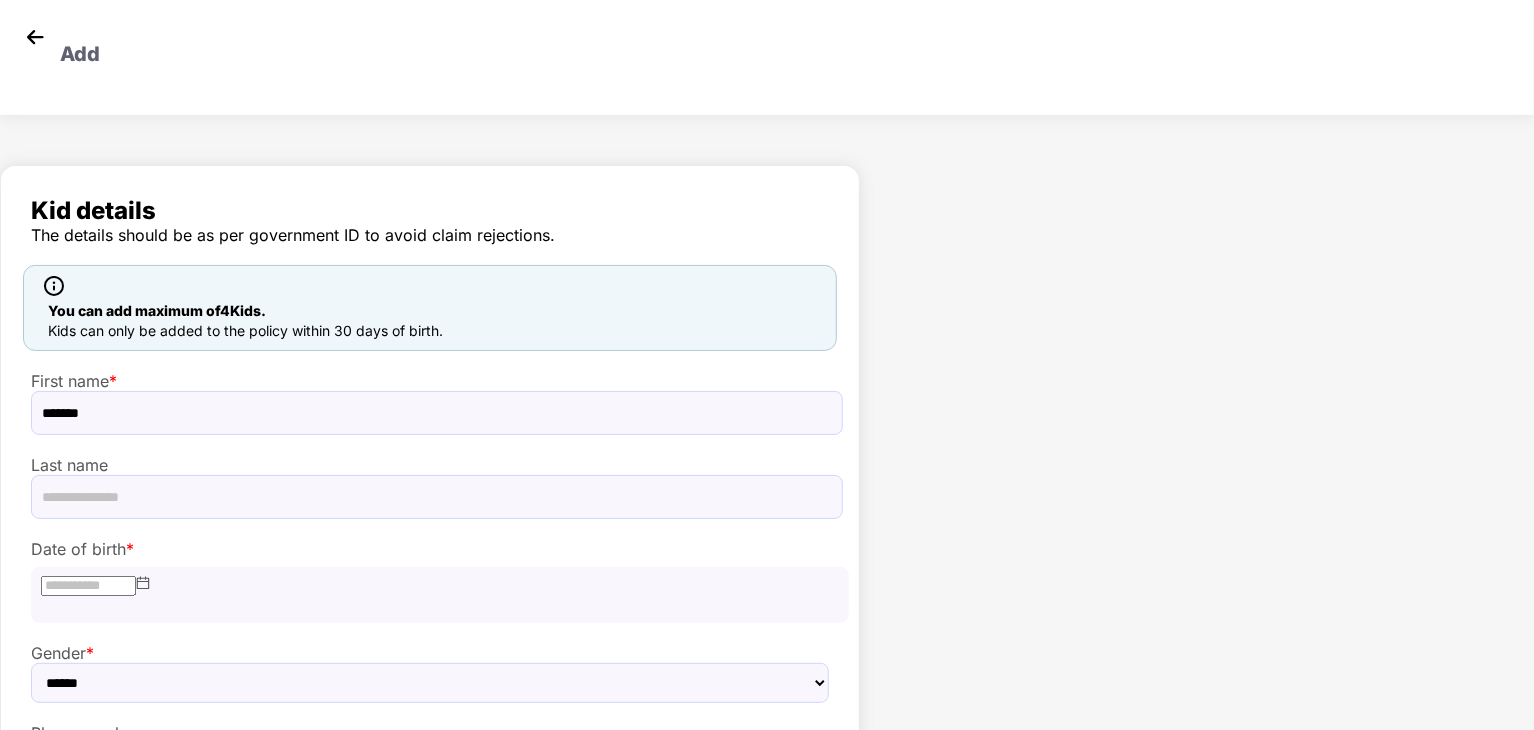 click at bounding box center (35, 37) 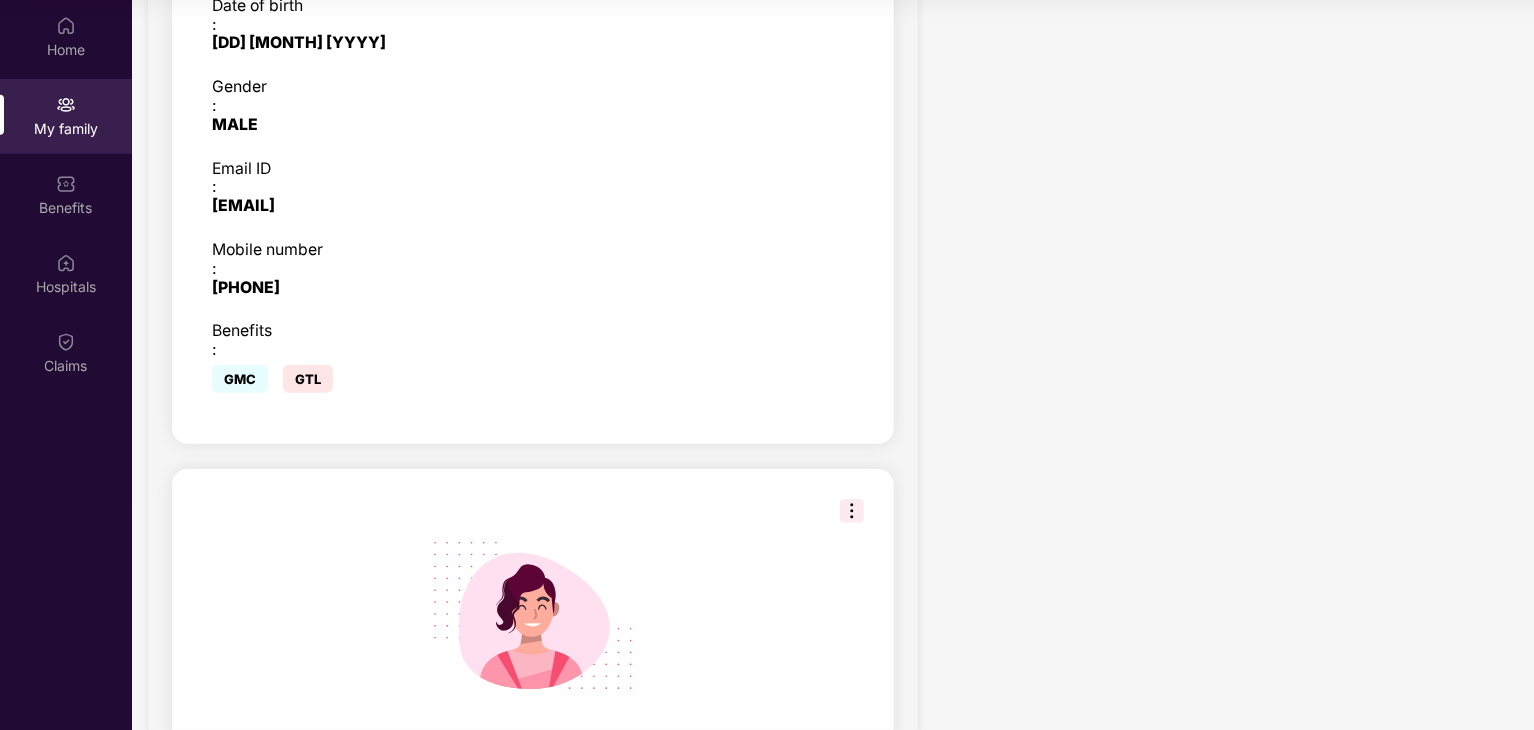 scroll, scrollTop: 394, scrollLeft: 0, axis: vertical 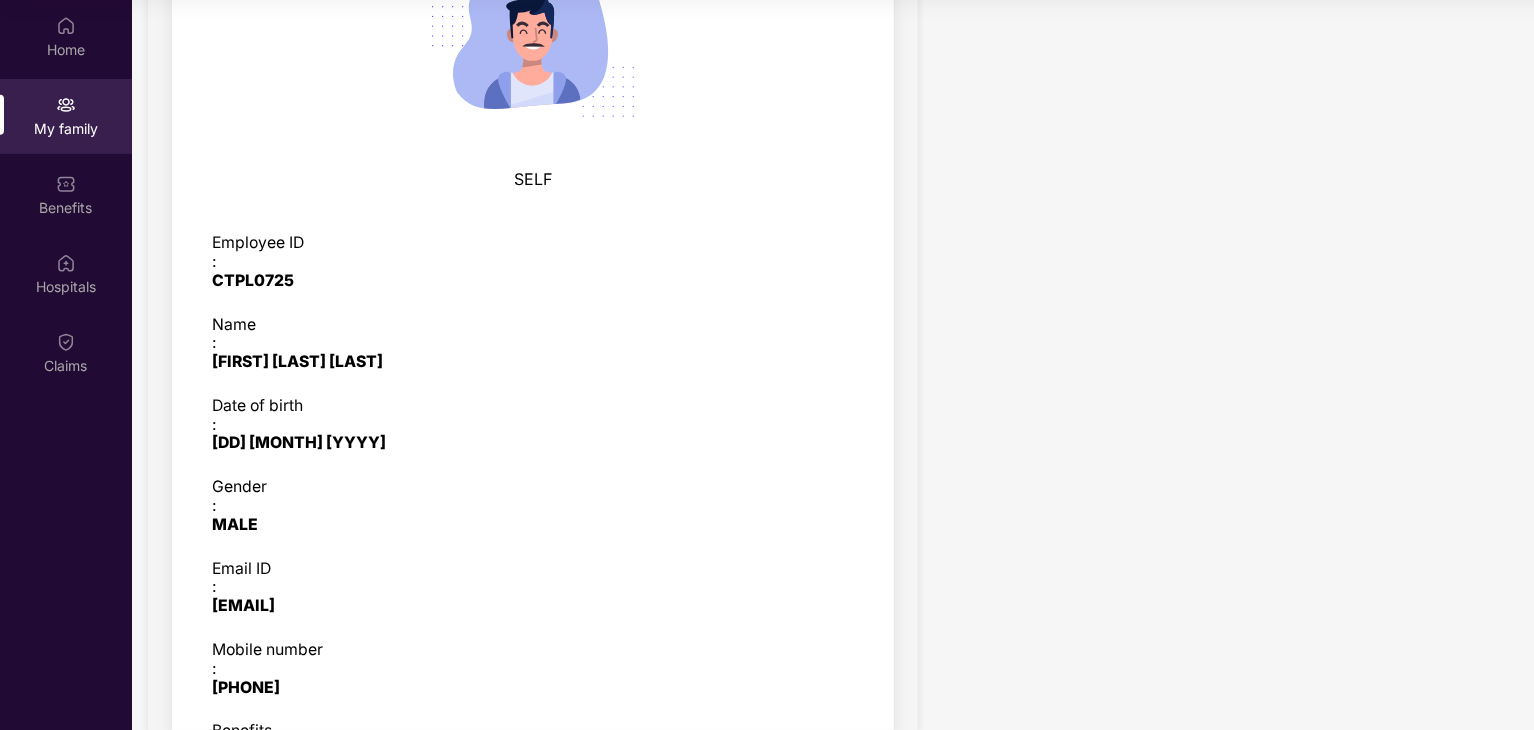 drag, startPoint x: 1111, startPoint y: 515, endPoint x: 1157, endPoint y: 545, distance: 54.91812 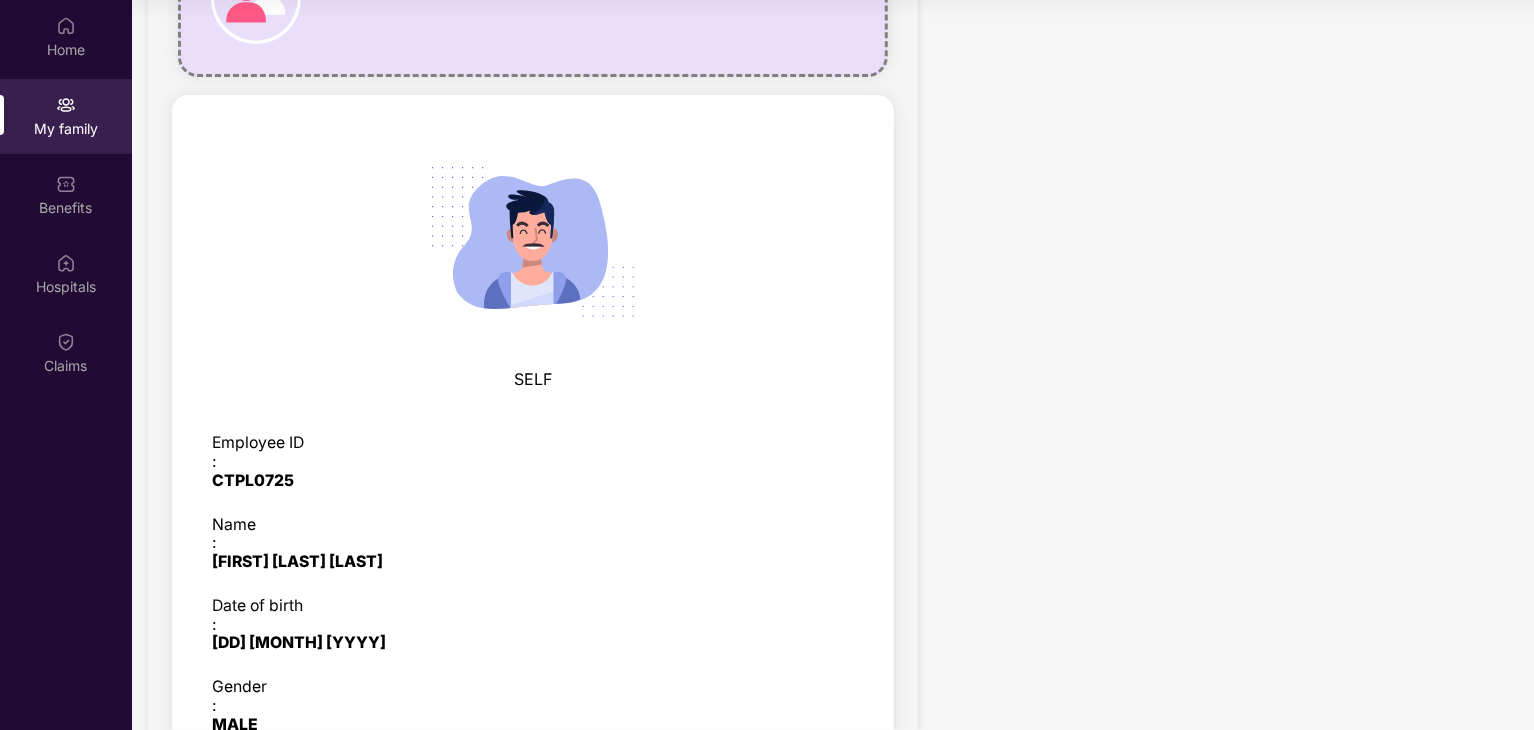 scroll, scrollTop: 0, scrollLeft: 0, axis: both 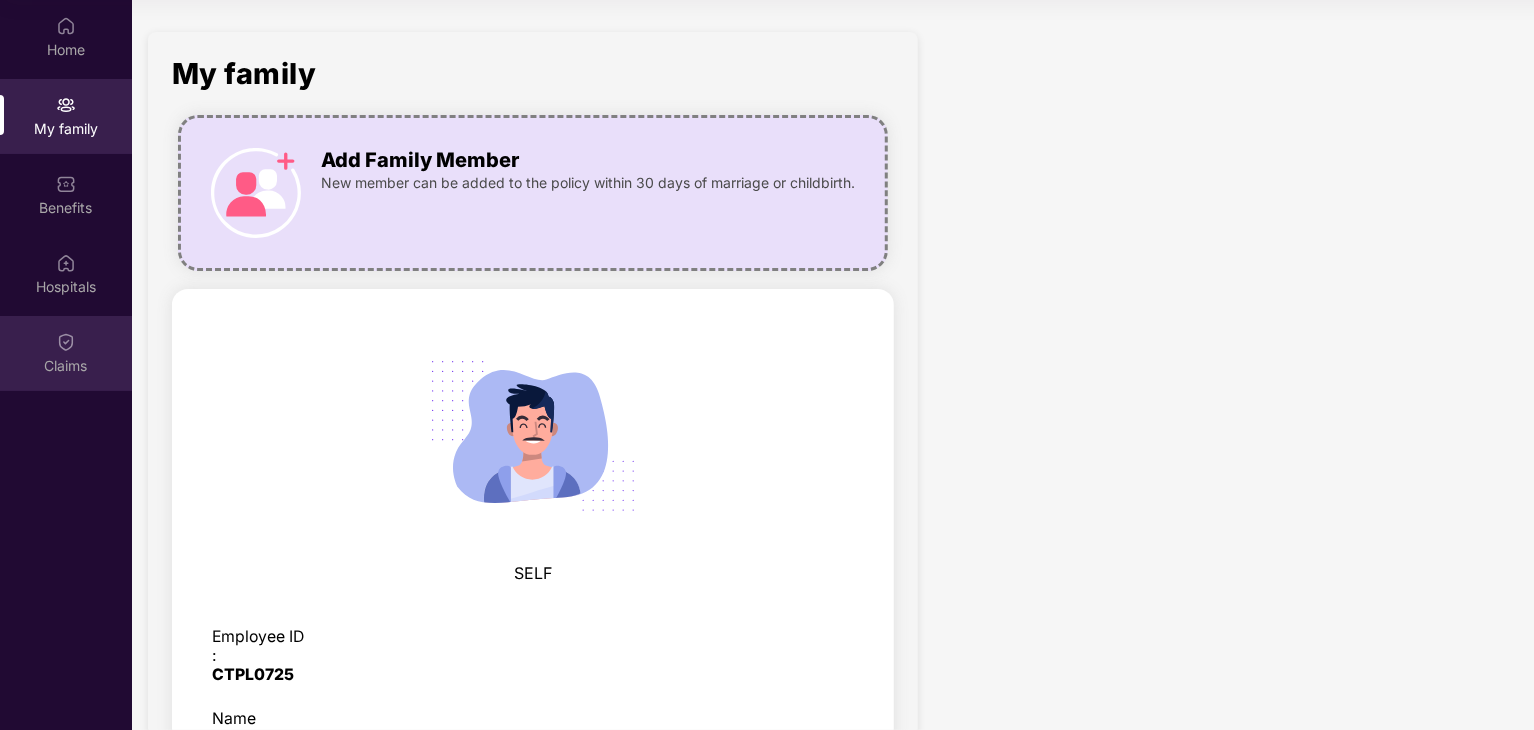 click on "Claims" at bounding box center [66, 50] 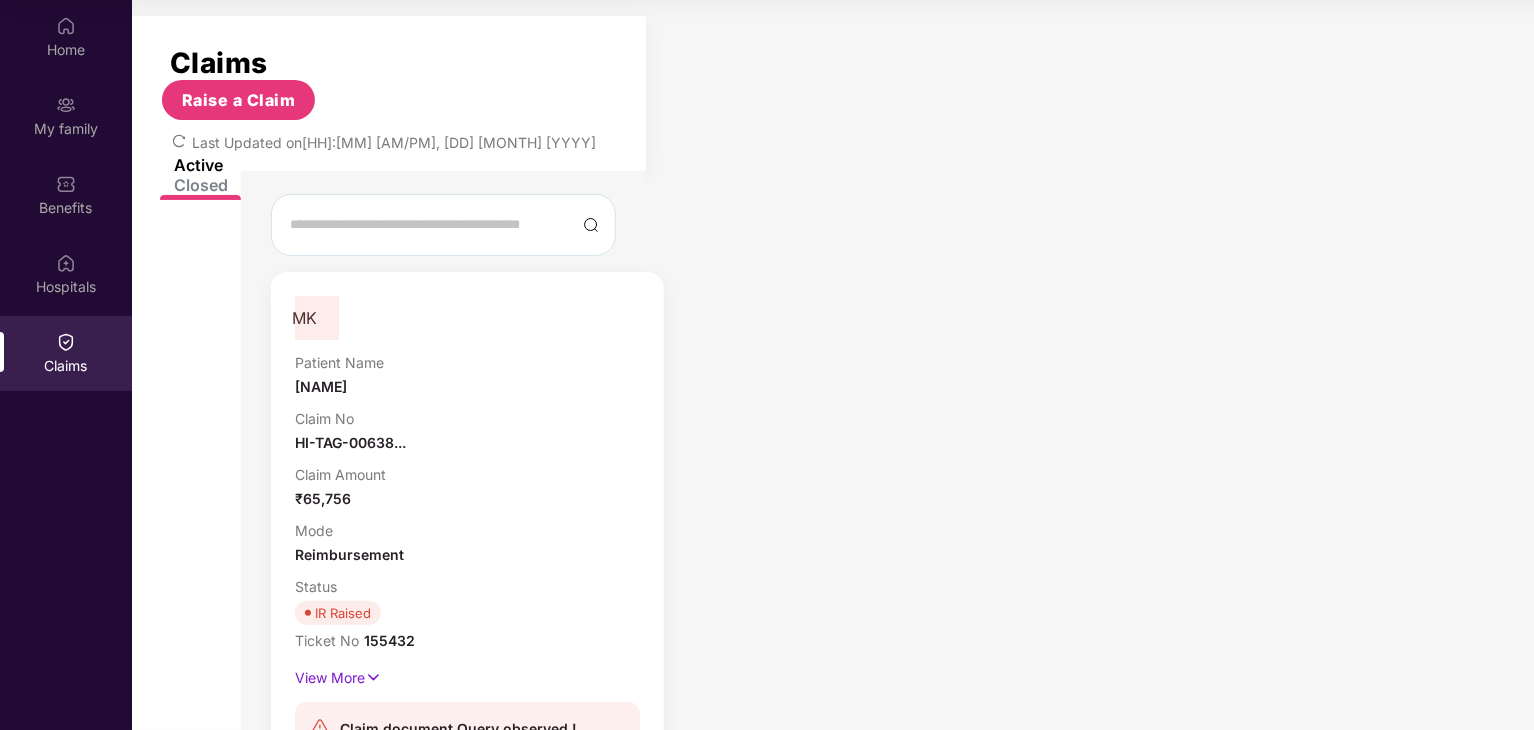 click on "Closed" at bounding box center [207, 185] 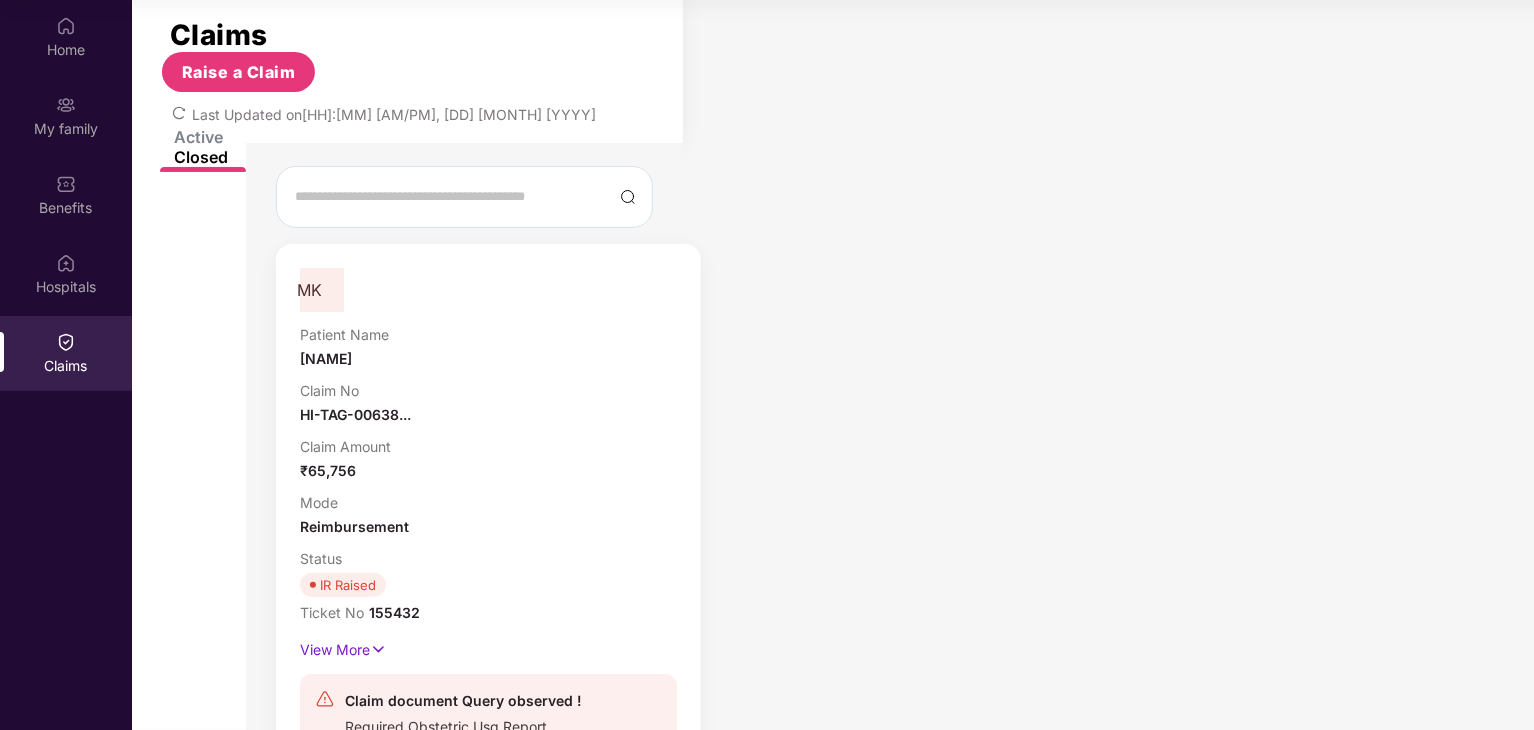 scroll, scrollTop: 44, scrollLeft: 0, axis: vertical 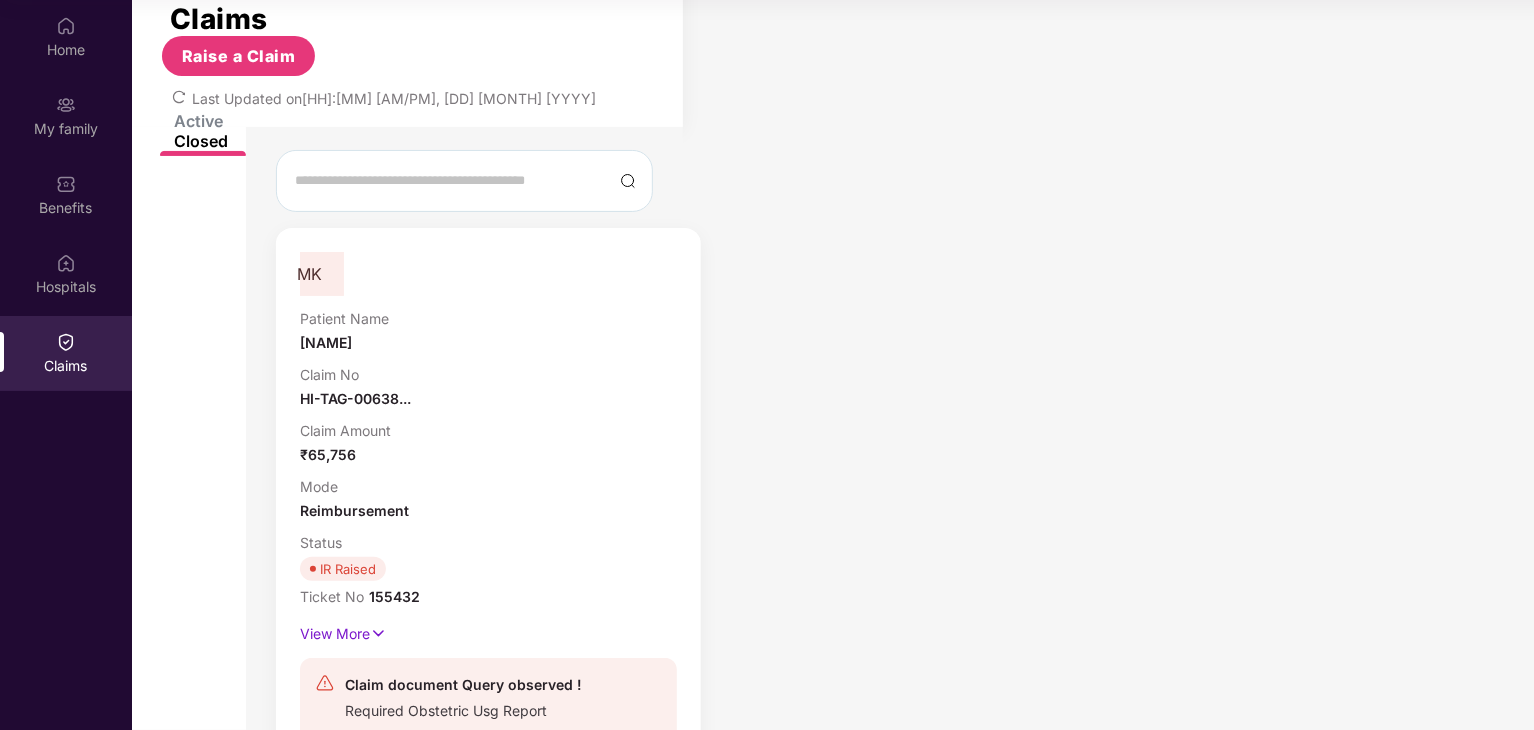 click on "Active" at bounding box center (210, 121) 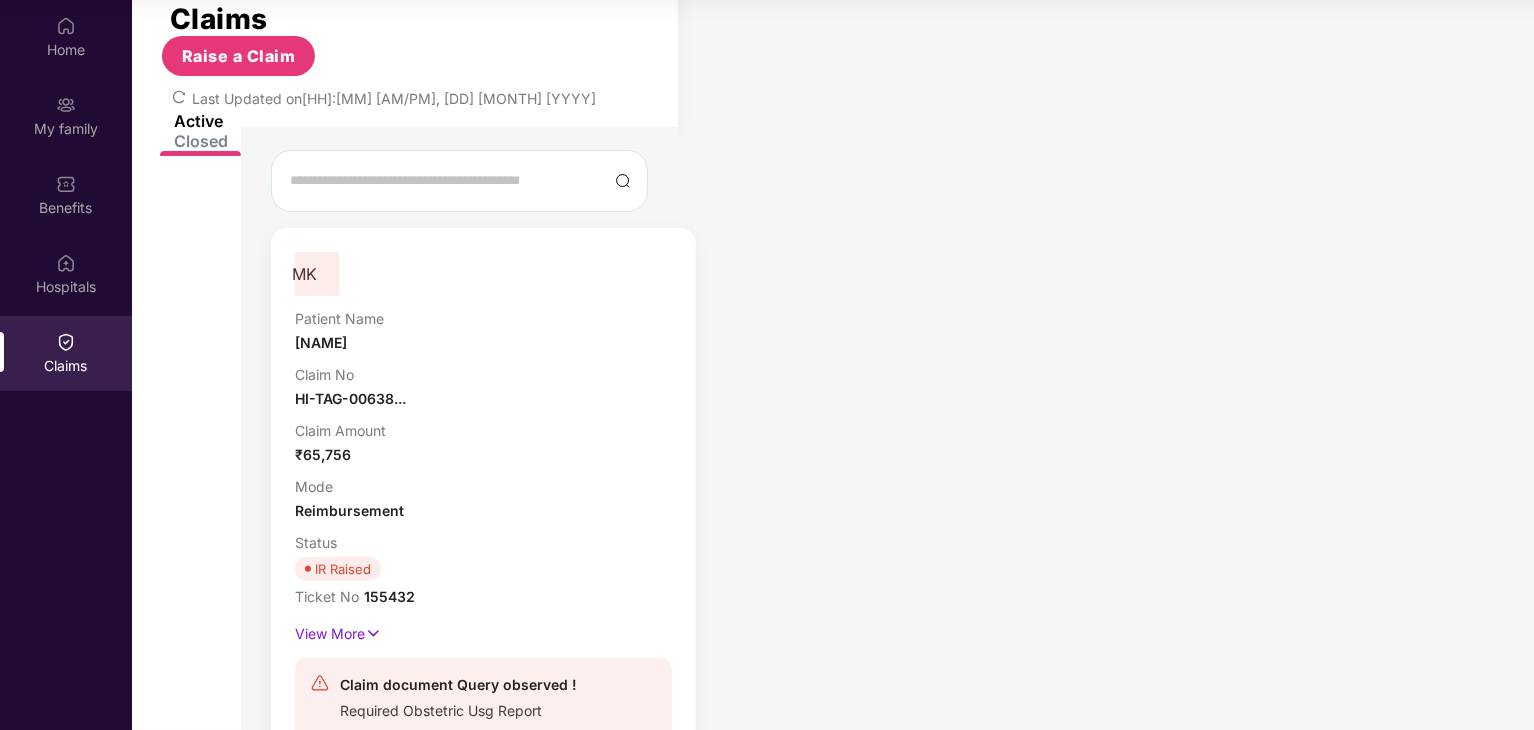 scroll, scrollTop: 0, scrollLeft: 0, axis: both 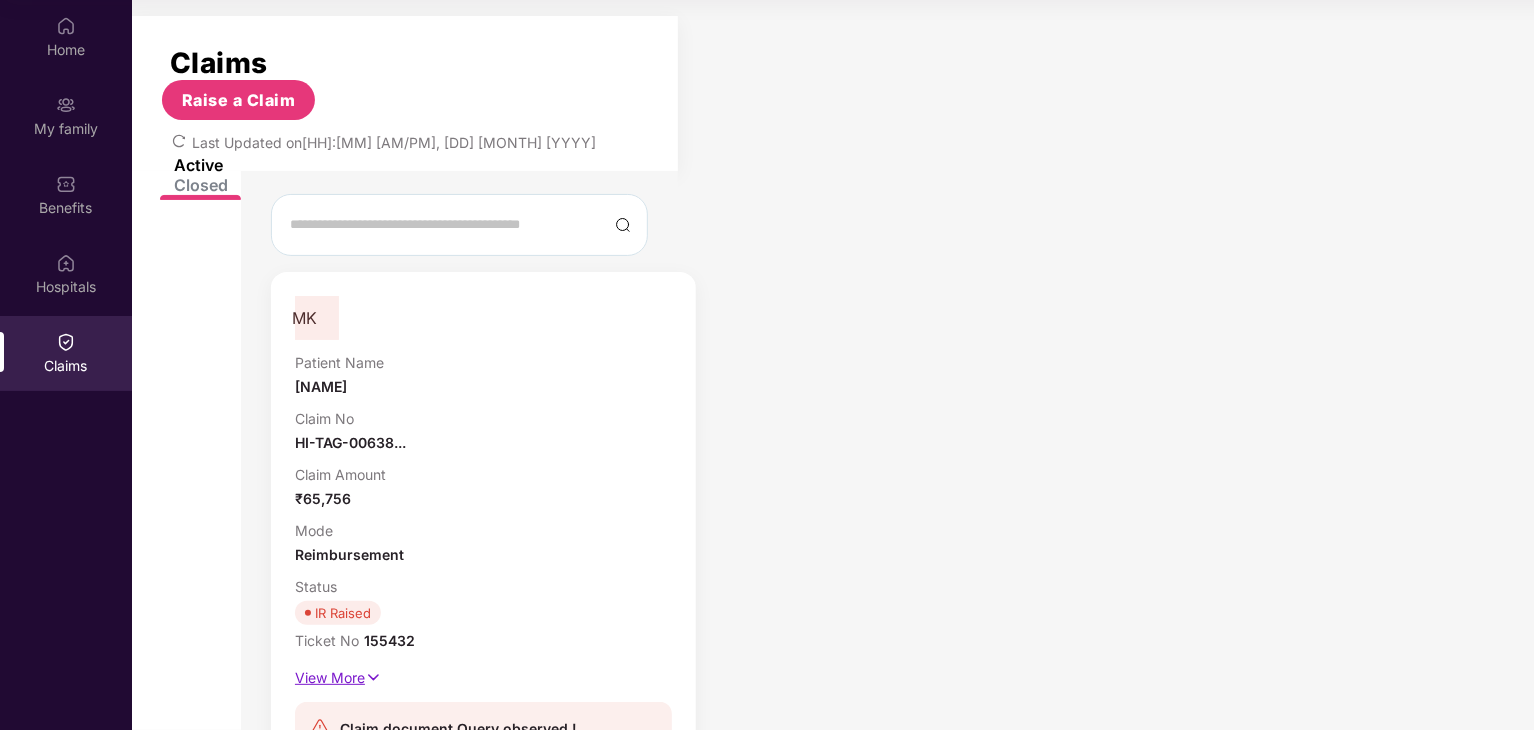 click at bounding box center (373, 677) 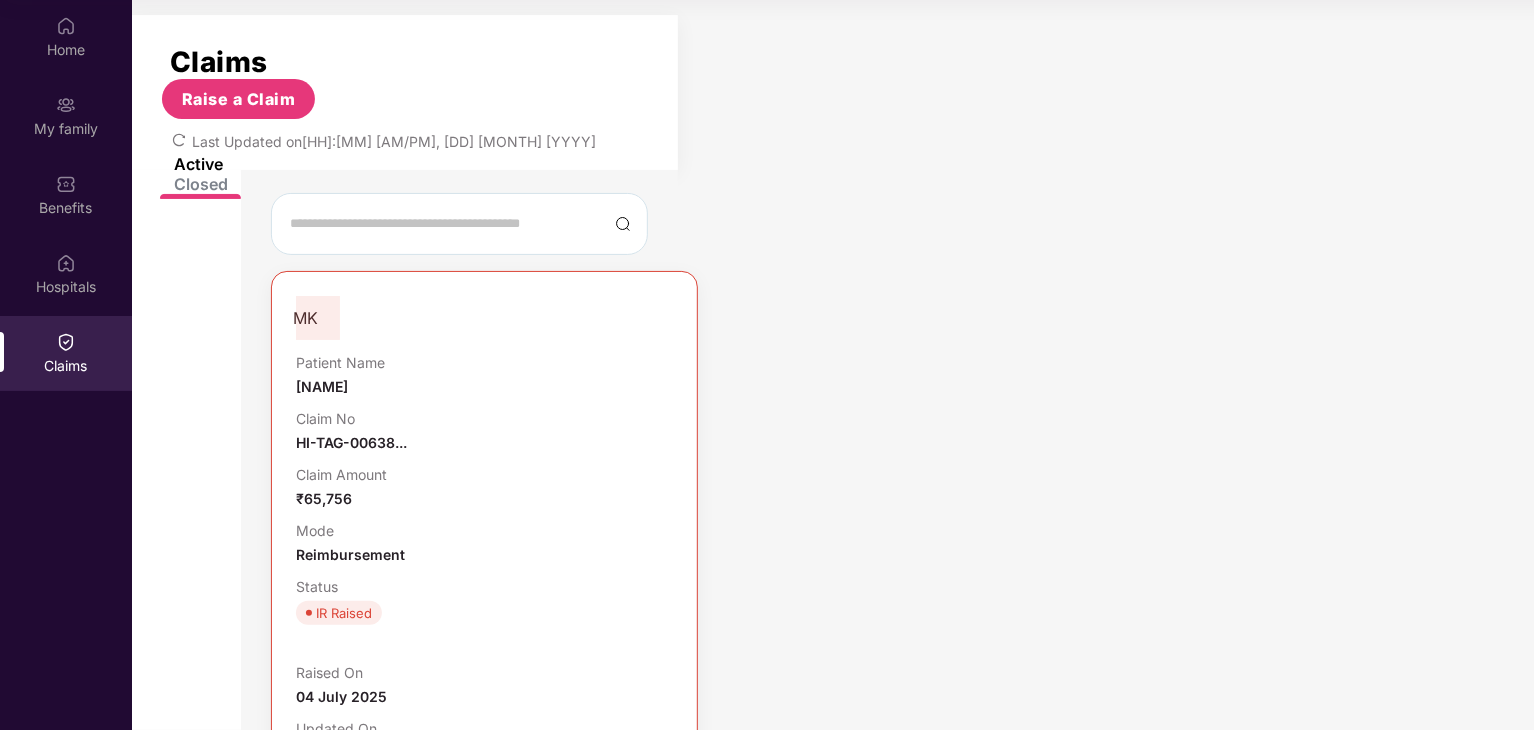 scroll, scrollTop: 0, scrollLeft: 0, axis: both 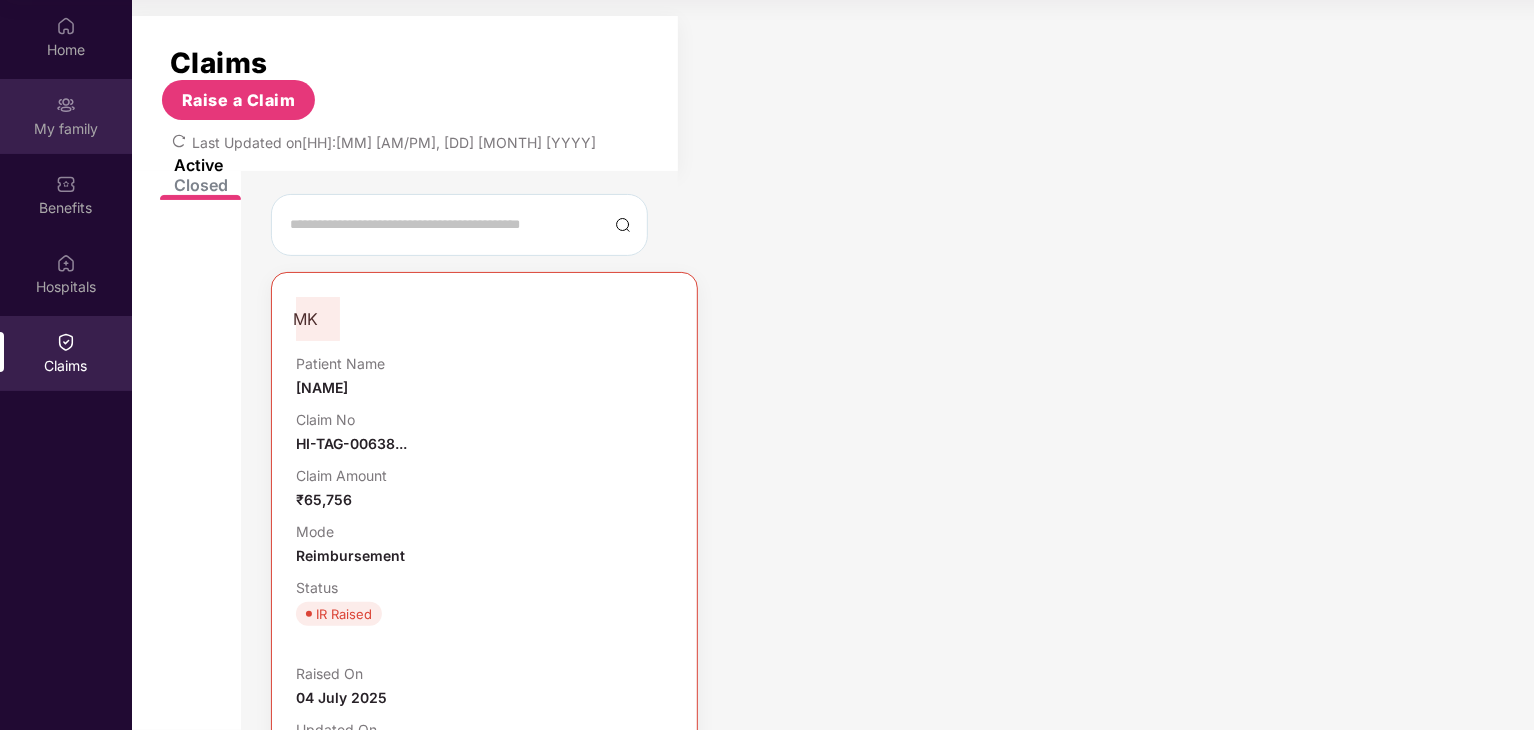 click on "My family" at bounding box center (66, 116) 